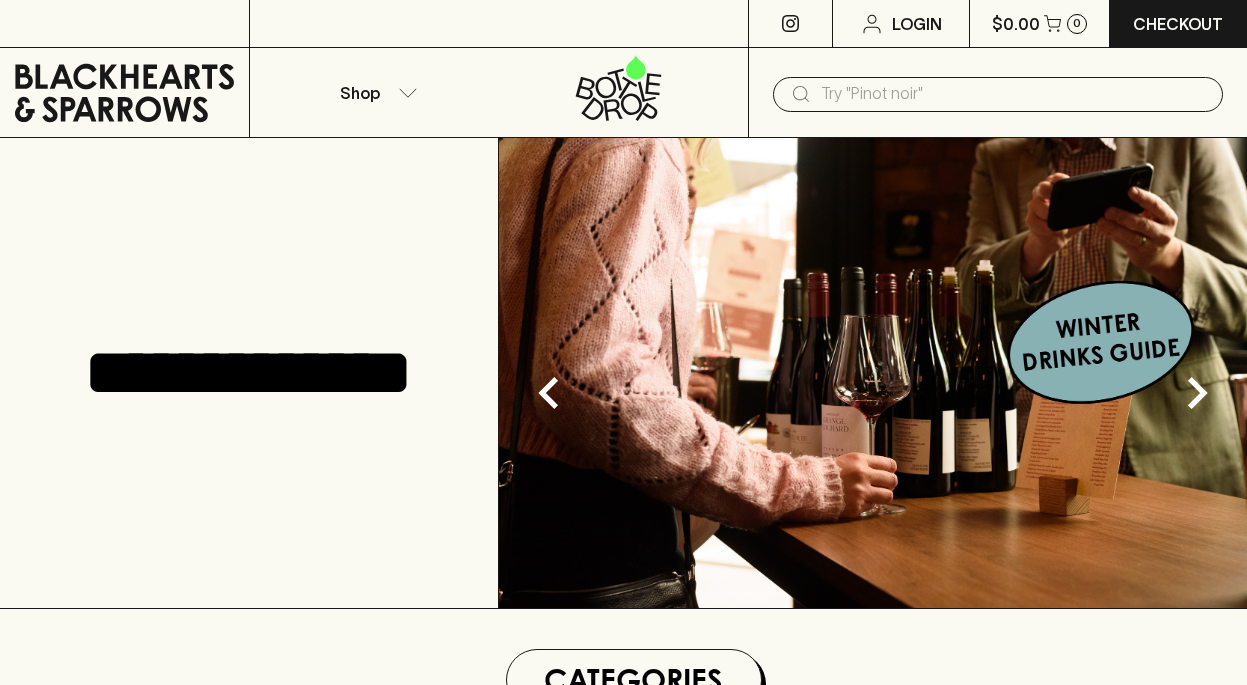 scroll, scrollTop: 0, scrollLeft: 0, axis: both 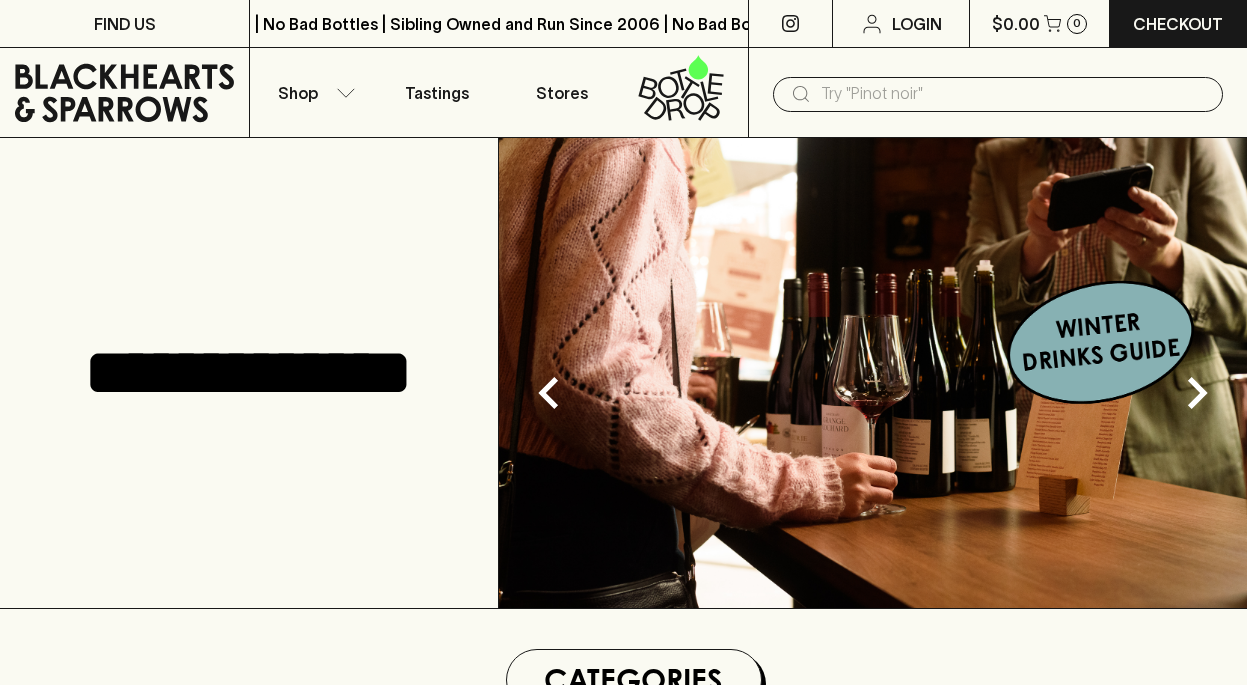 click at bounding box center [1014, 94] 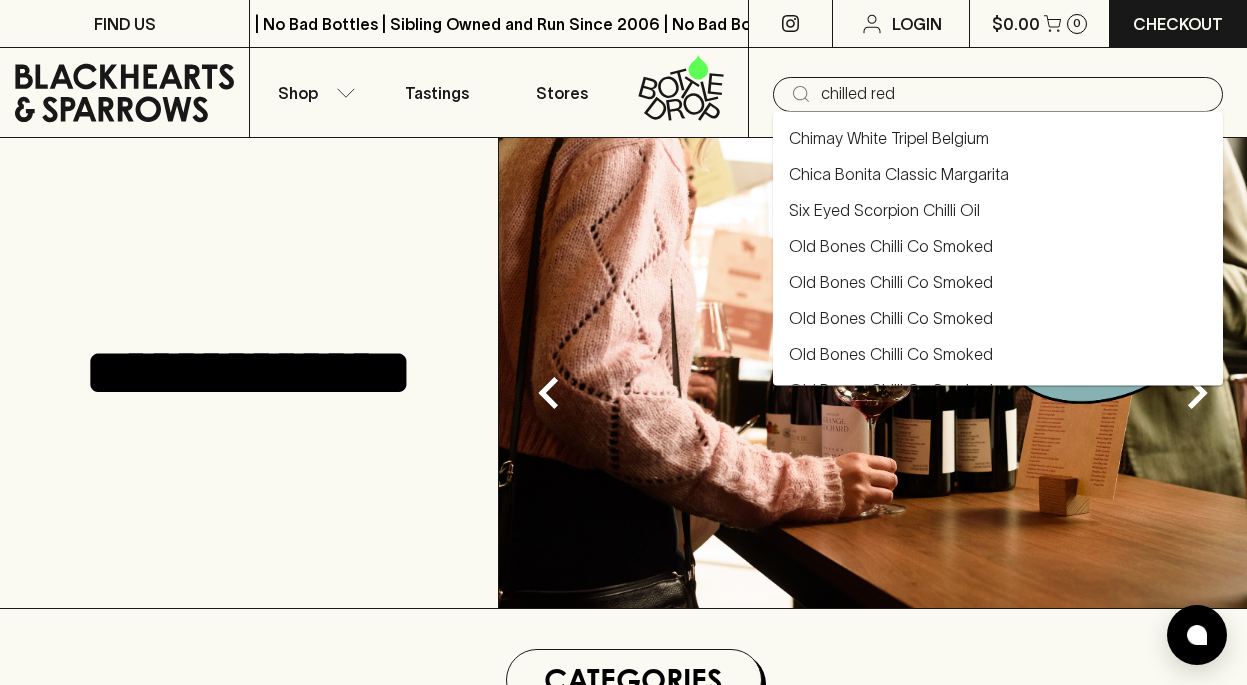 type on "chilled red" 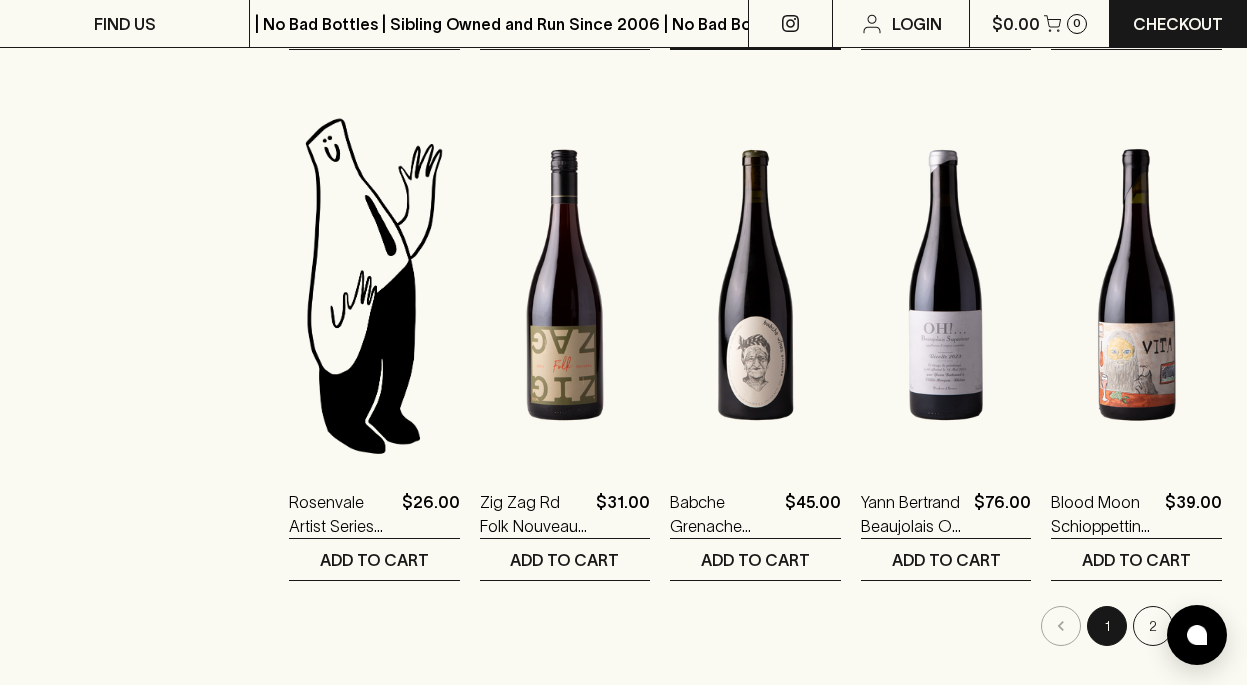 scroll, scrollTop: 1624, scrollLeft: 0, axis: vertical 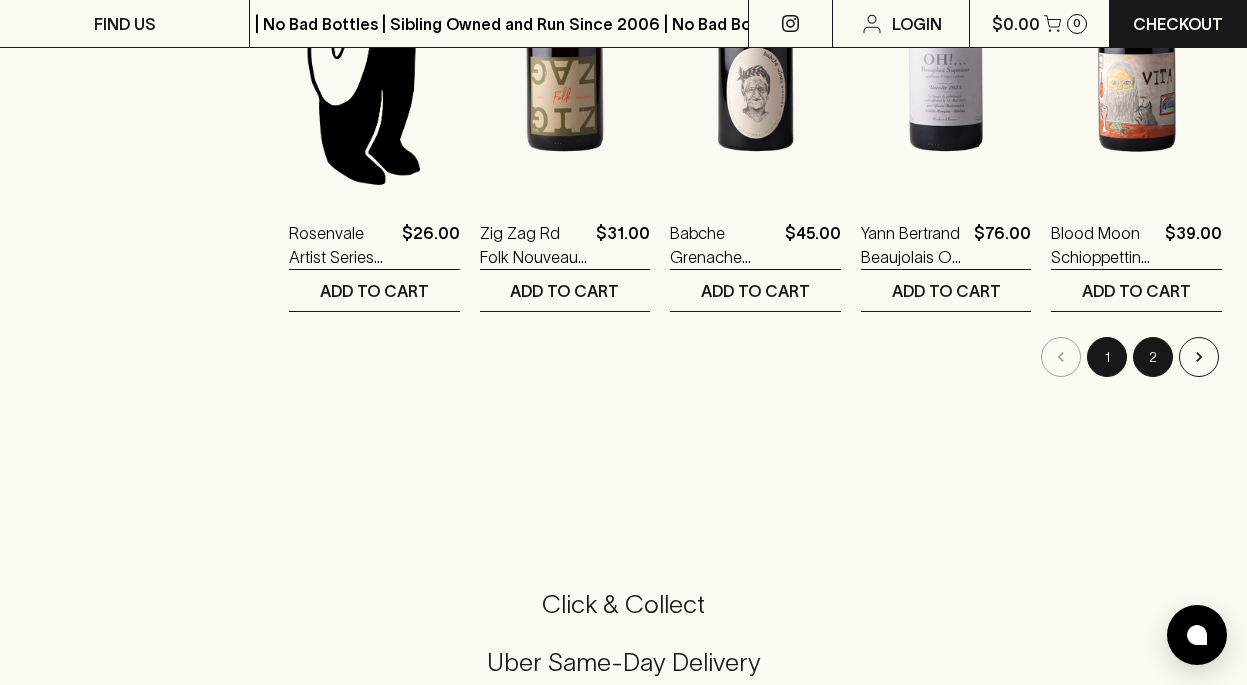 click on "2" at bounding box center [1153, 357] 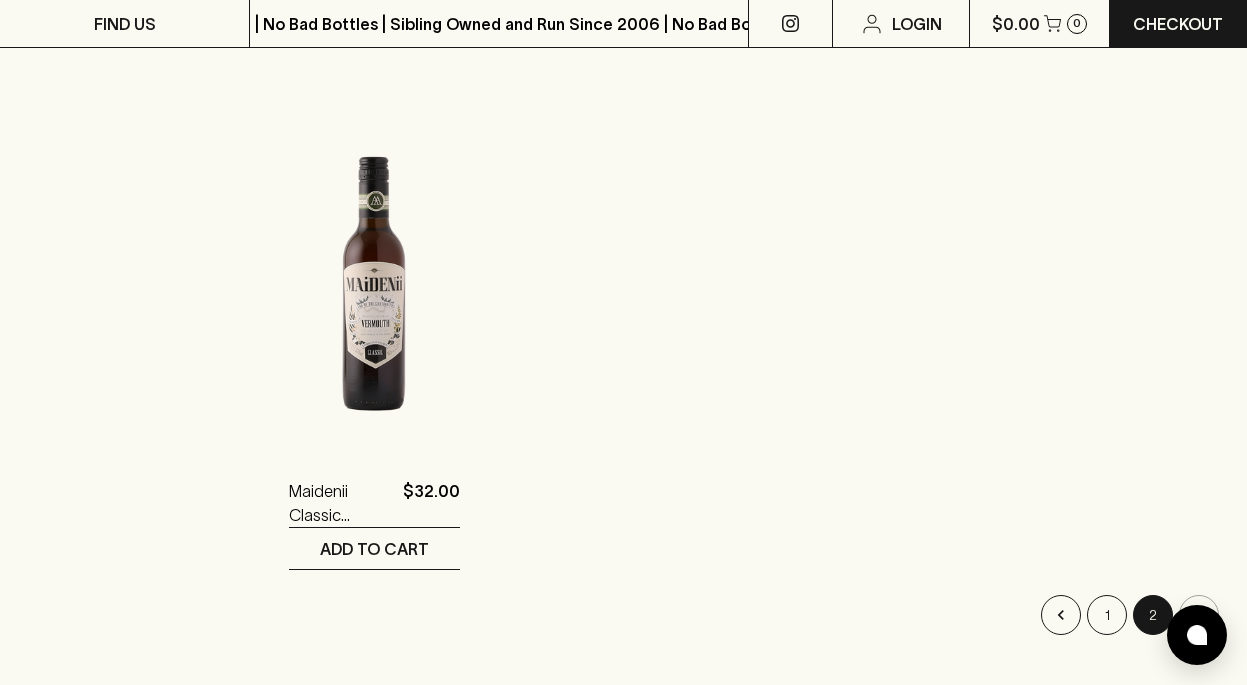 scroll, scrollTop: 836, scrollLeft: 0, axis: vertical 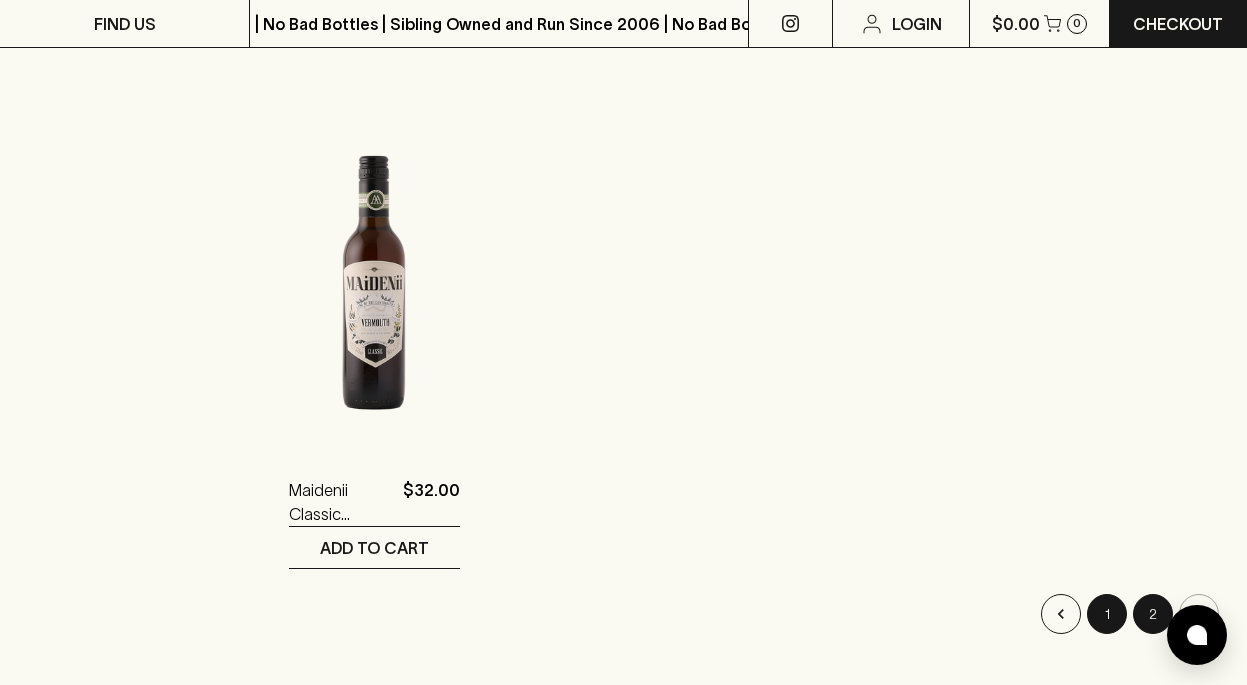 click on "1" at bounding box center (1107, 614) 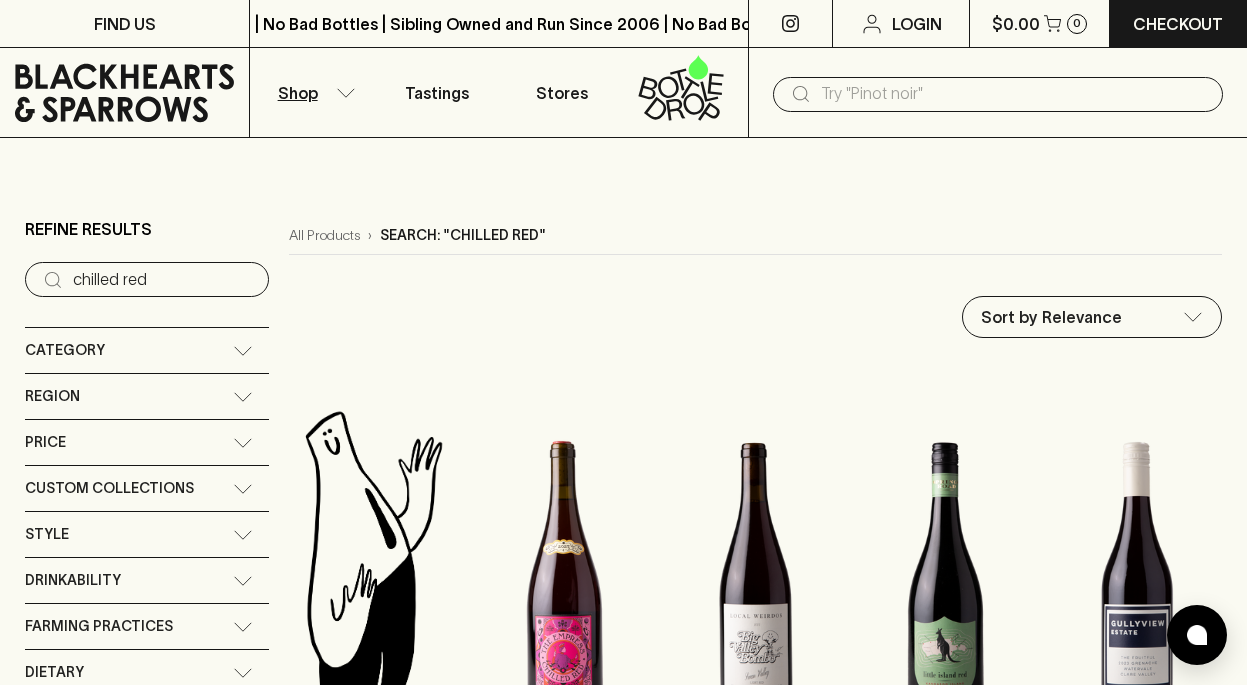 scroll, scrollTop: 2, scrollLeft: 0, axis: vertical 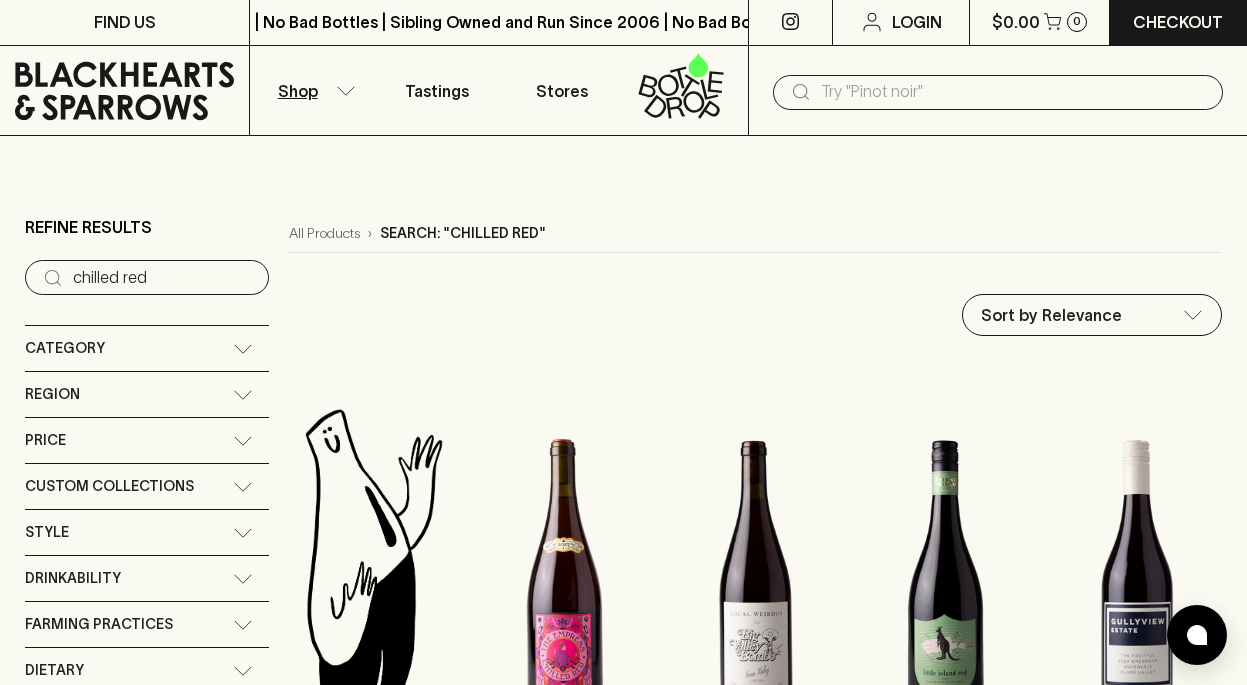click at bounding box center (1014, 92) 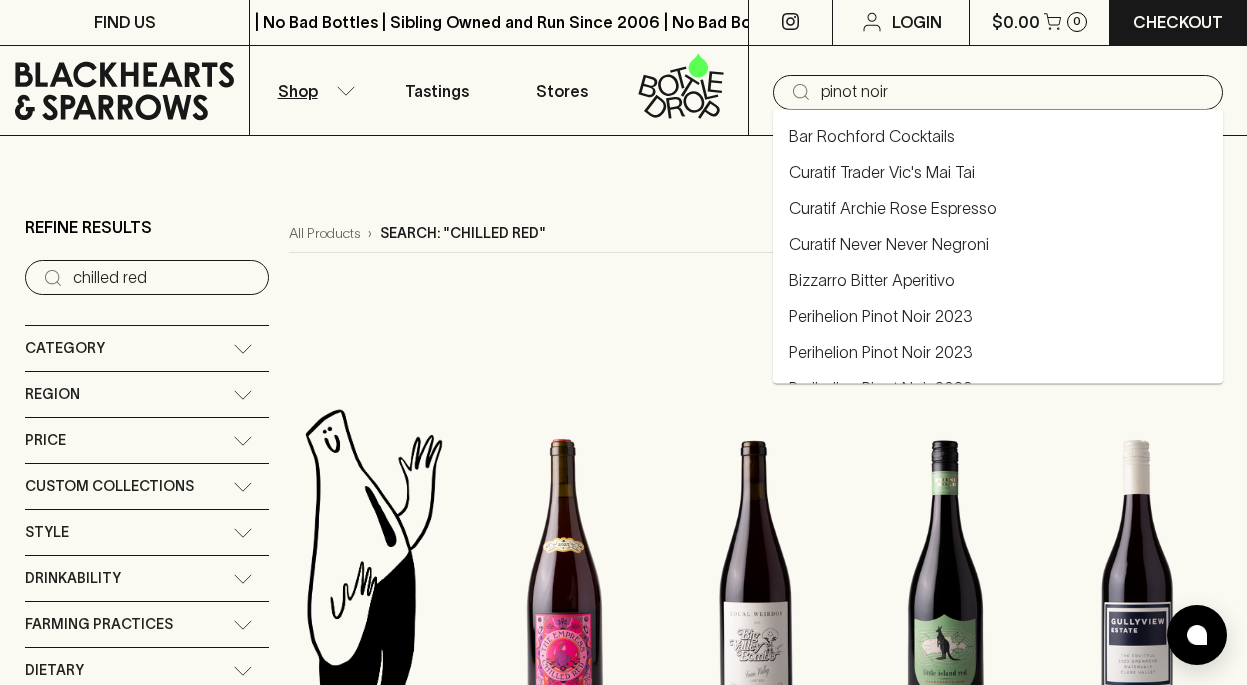 type on "pinot noir" 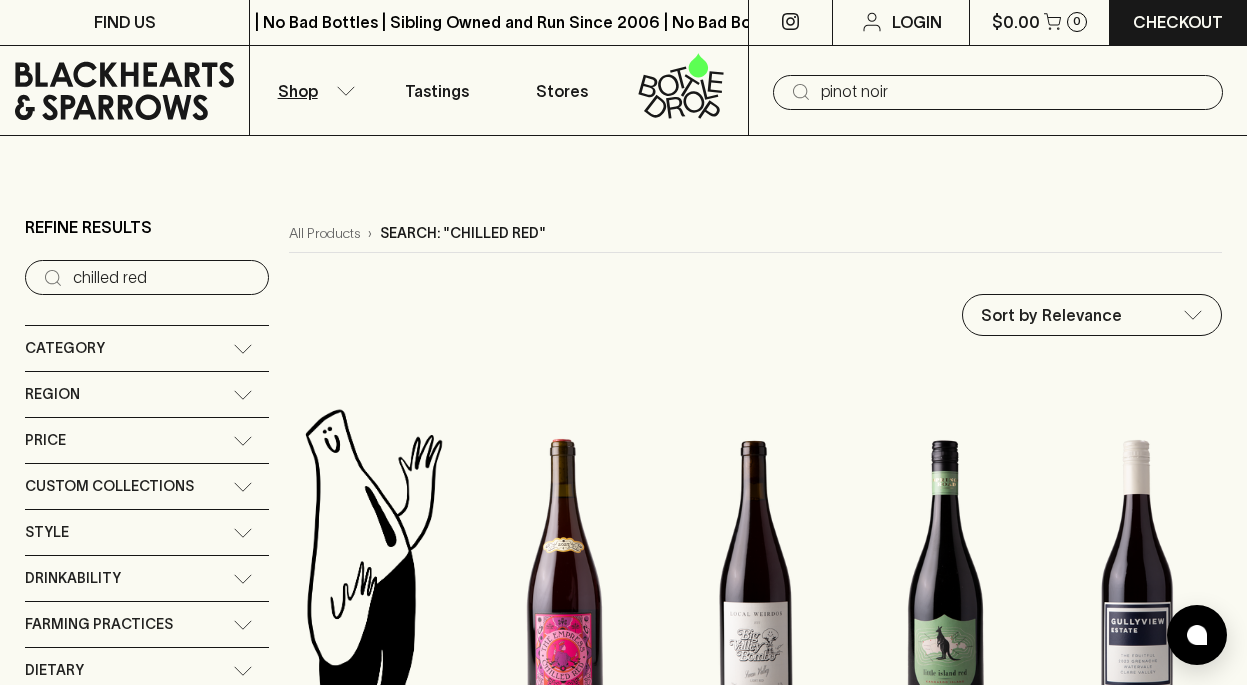type on "pinot noir" 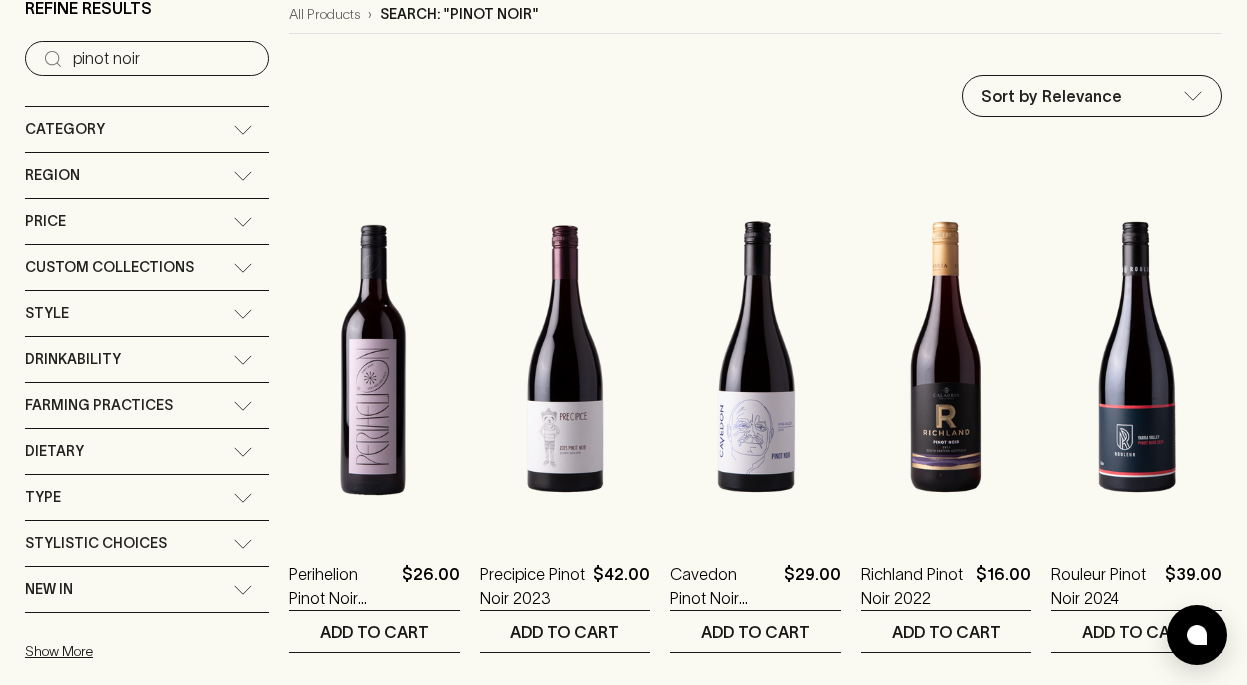 scroll, scrollTop: 0, scrollLeft: 0, axis: both 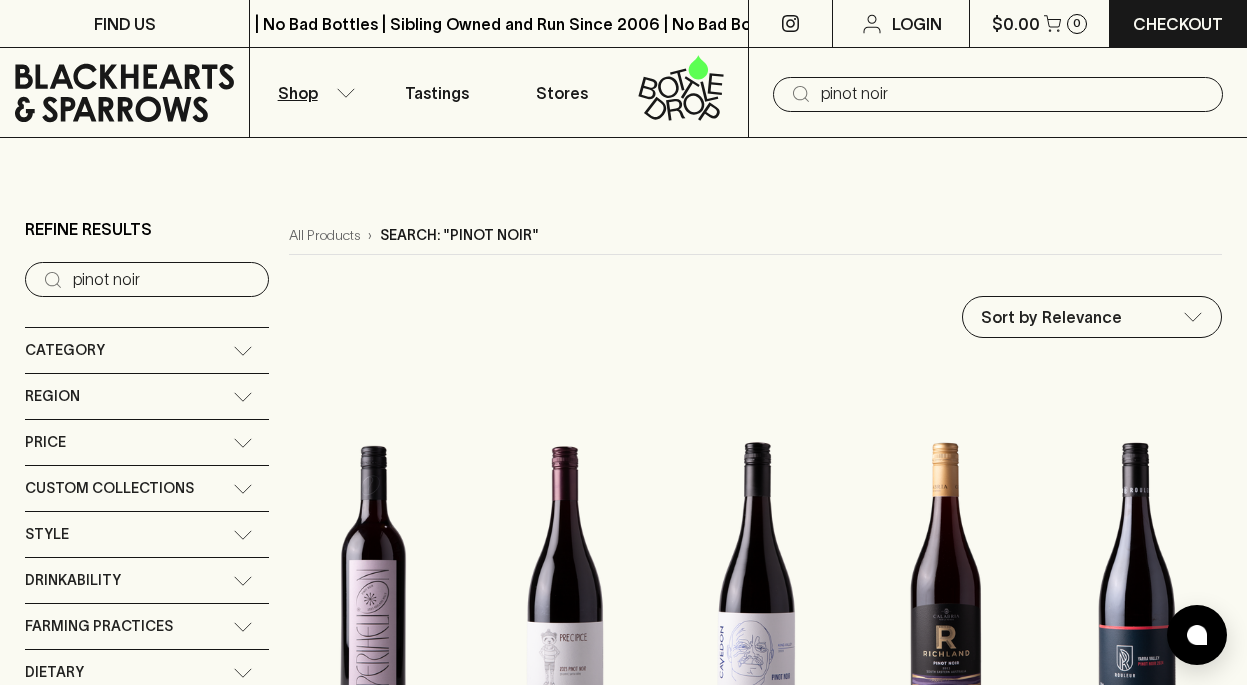 type 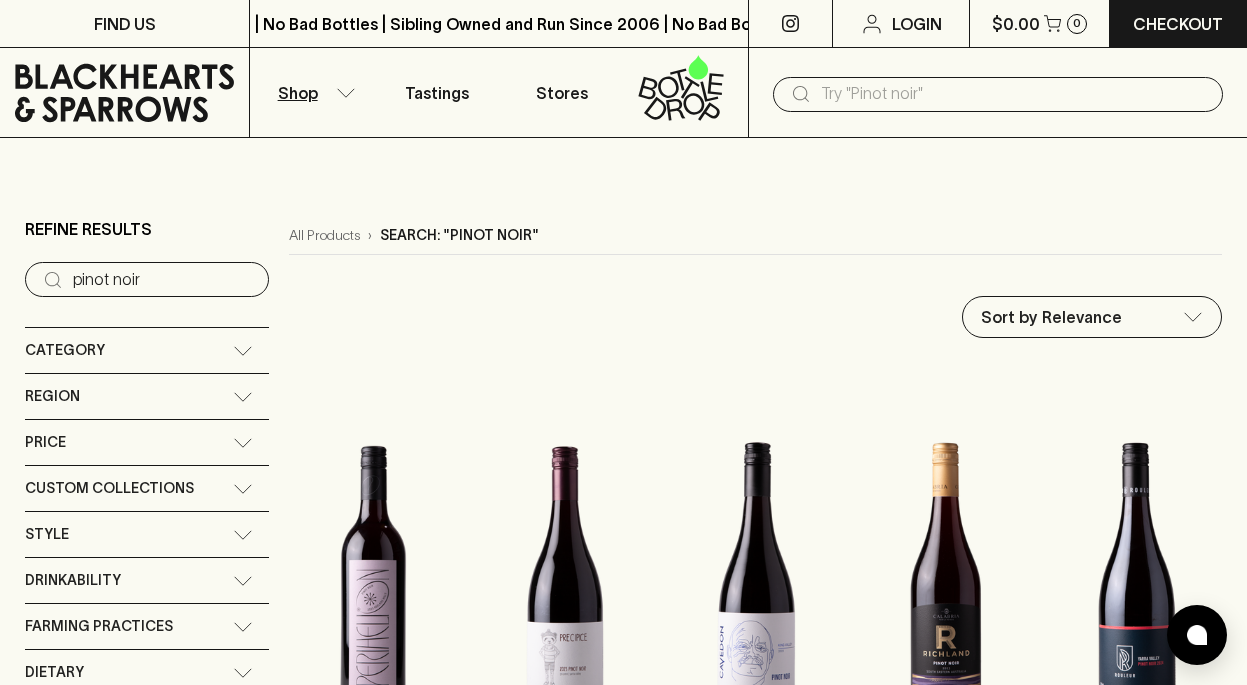 click on "Price" at bounding box center [147, 442] 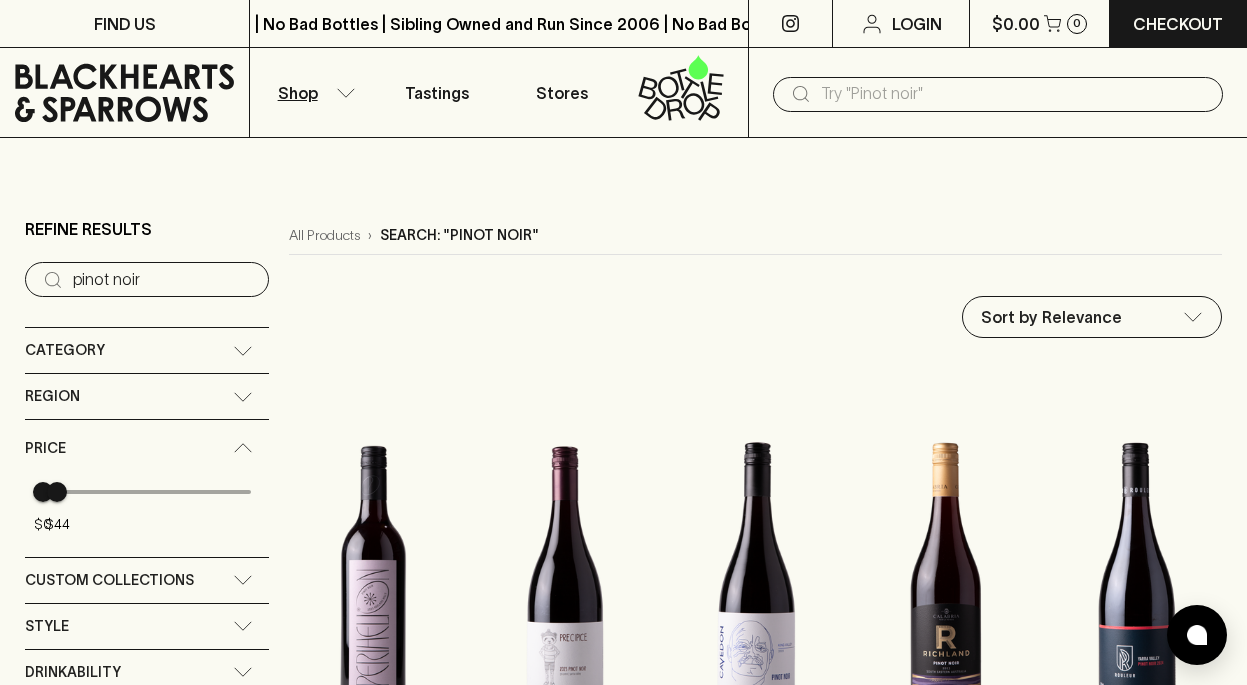 type on "34" 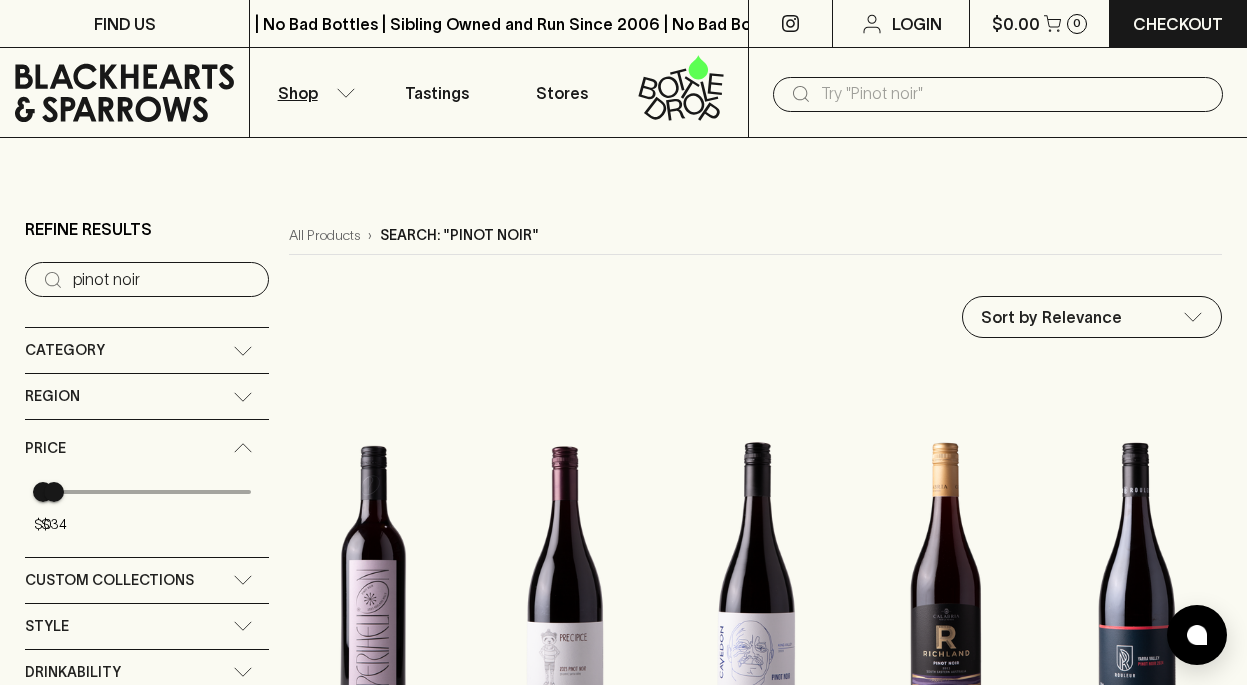 drag, startPoint x: 244, startPoint y: 488, endPoint x: 54, endPoint y: 502, distance: 190.51509 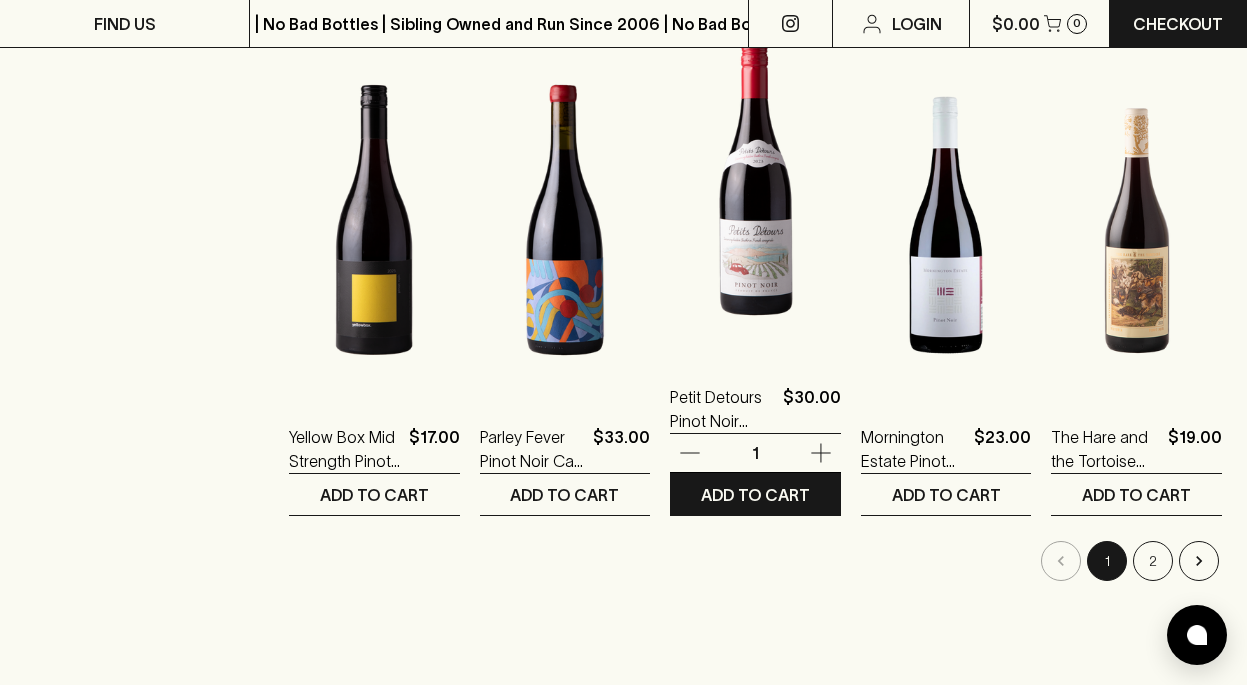 scroll, scrollTop: 1936, scrollLeft: 0, axis: vertical 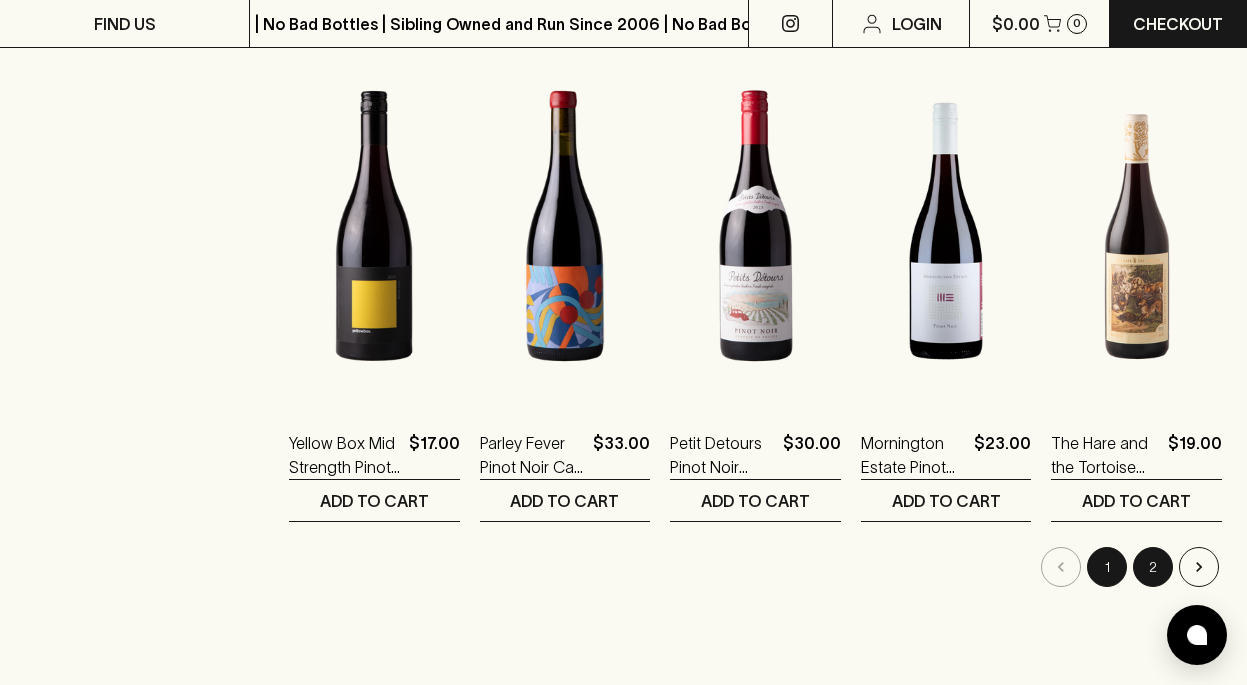 click on "2" at bounding box center (1153, 567) 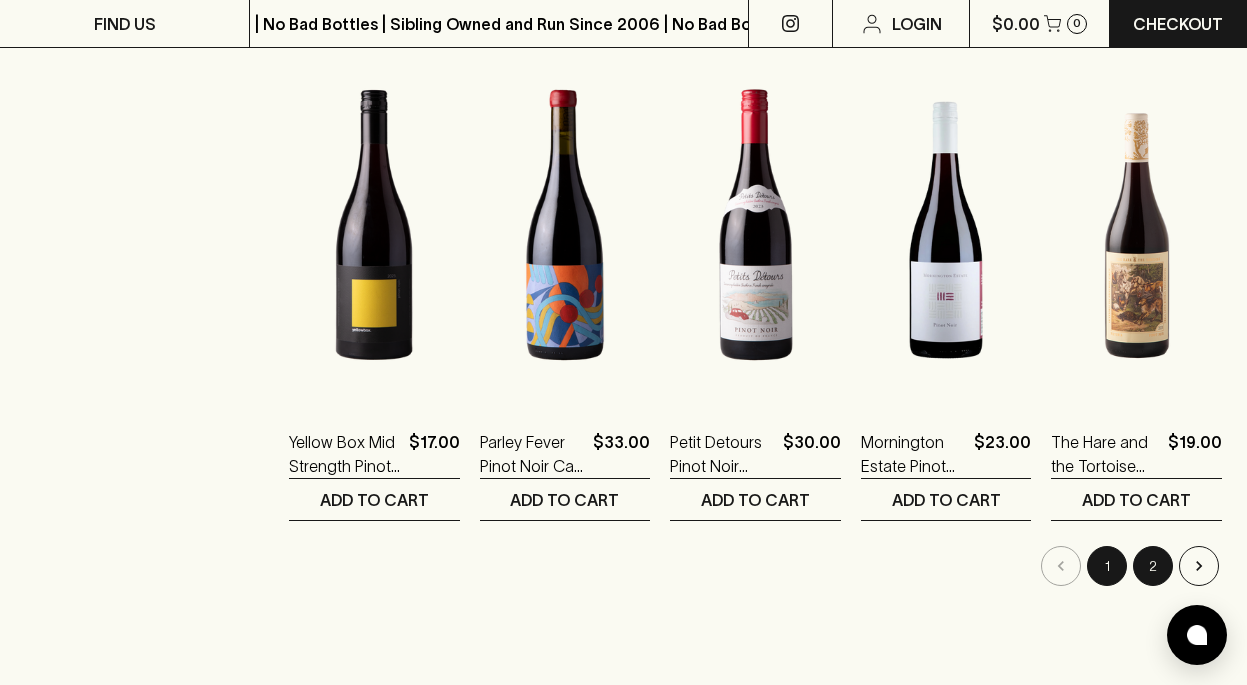 scroll, scrollTop: 1945, scrollLeft: 0, axis: vertical 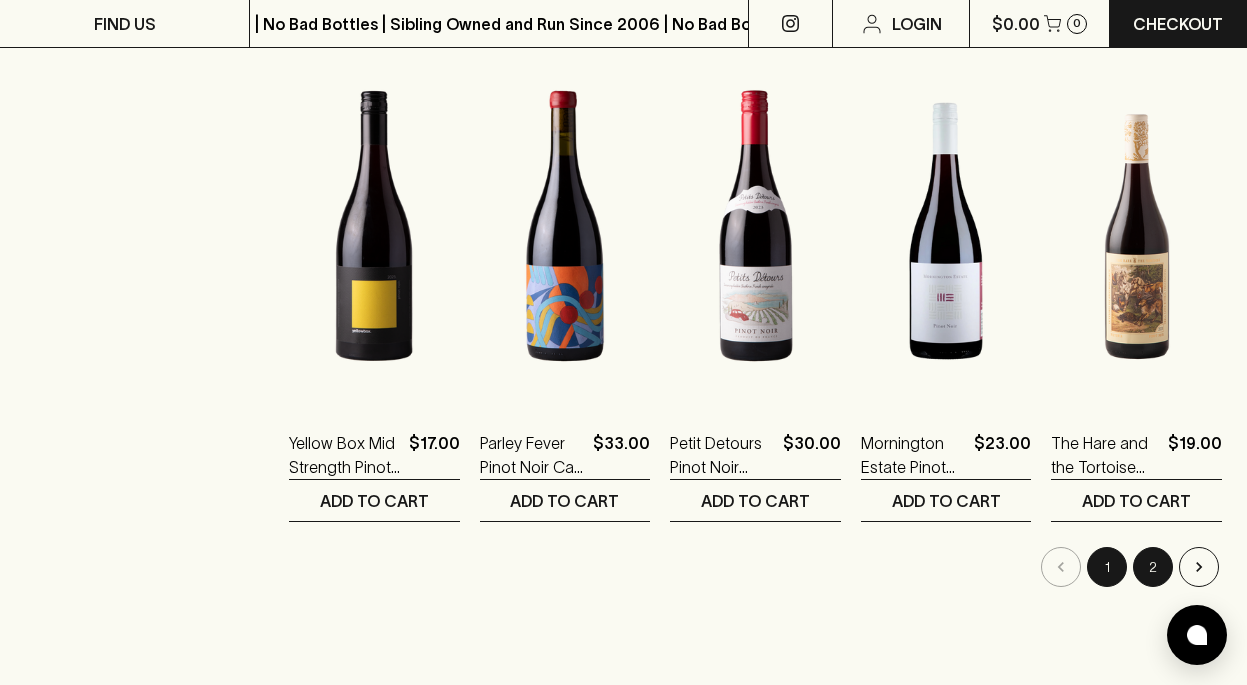 click on "2" at bounding box center (1153, 567) 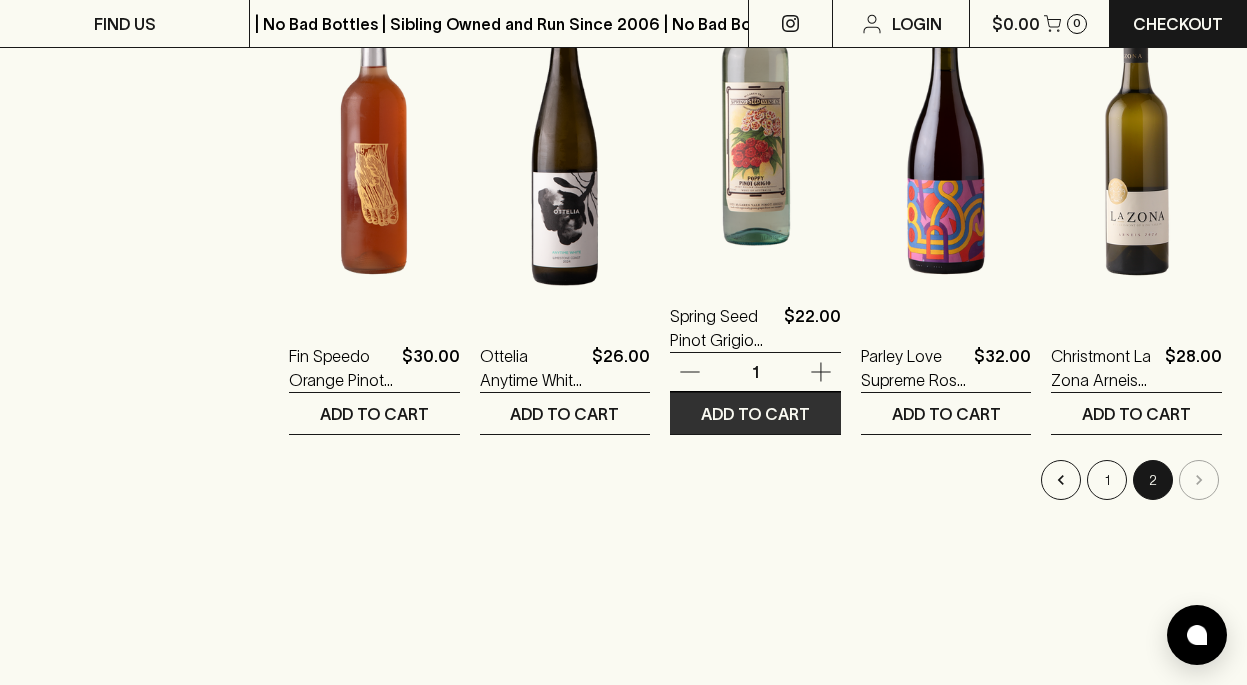 scroll, scrollTop: 1495, scrollLeft: 0, axis: vertical 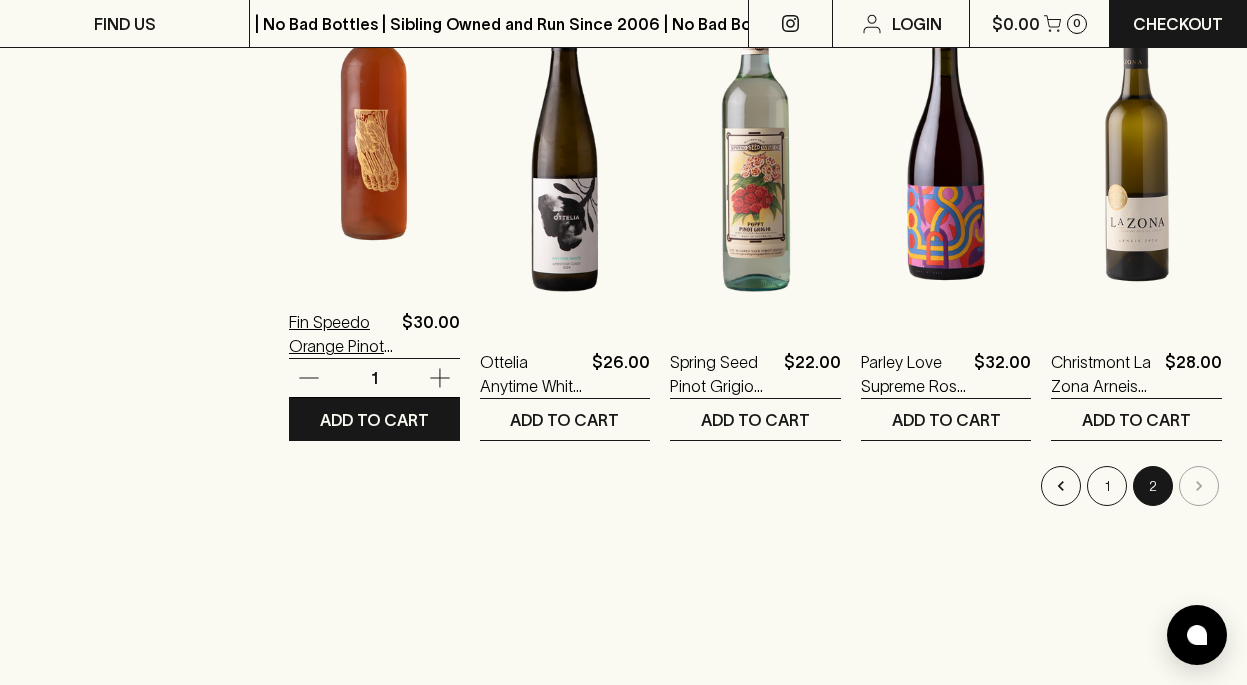 click on "Fin Speedo Orange Pinot Gris 2024" at bounding box center [341, 334] 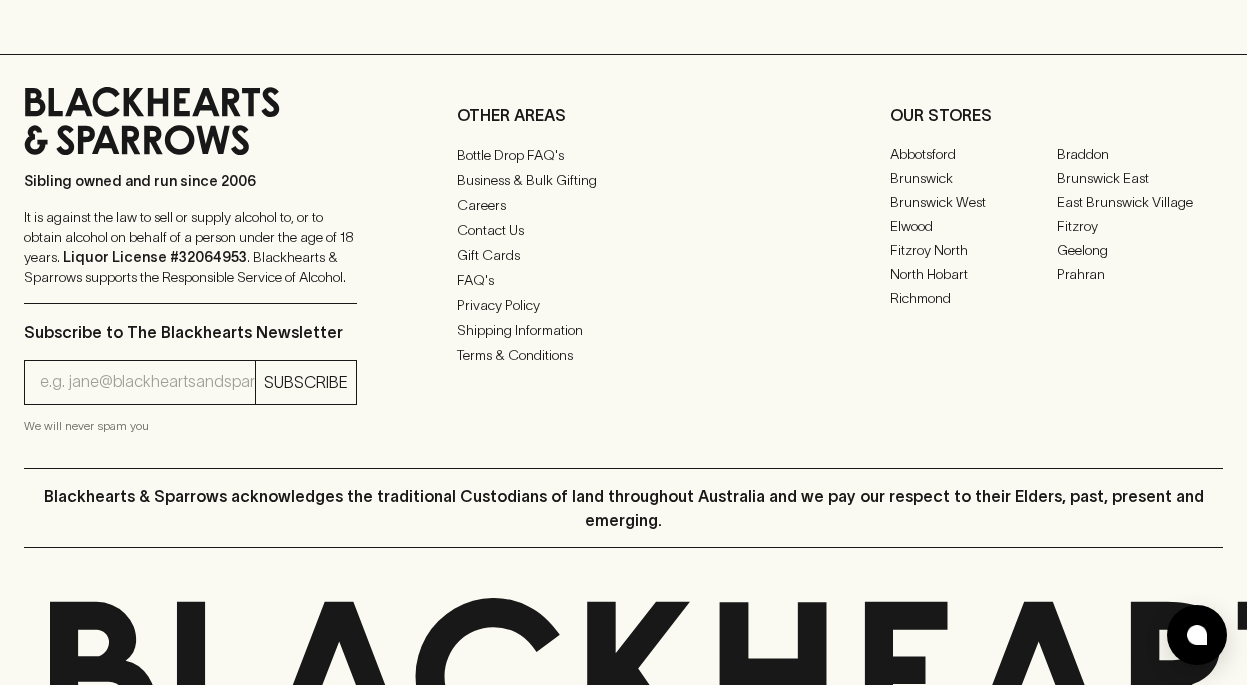 scroll, scrollTop: 0, scrollLeft: 0, axis: both 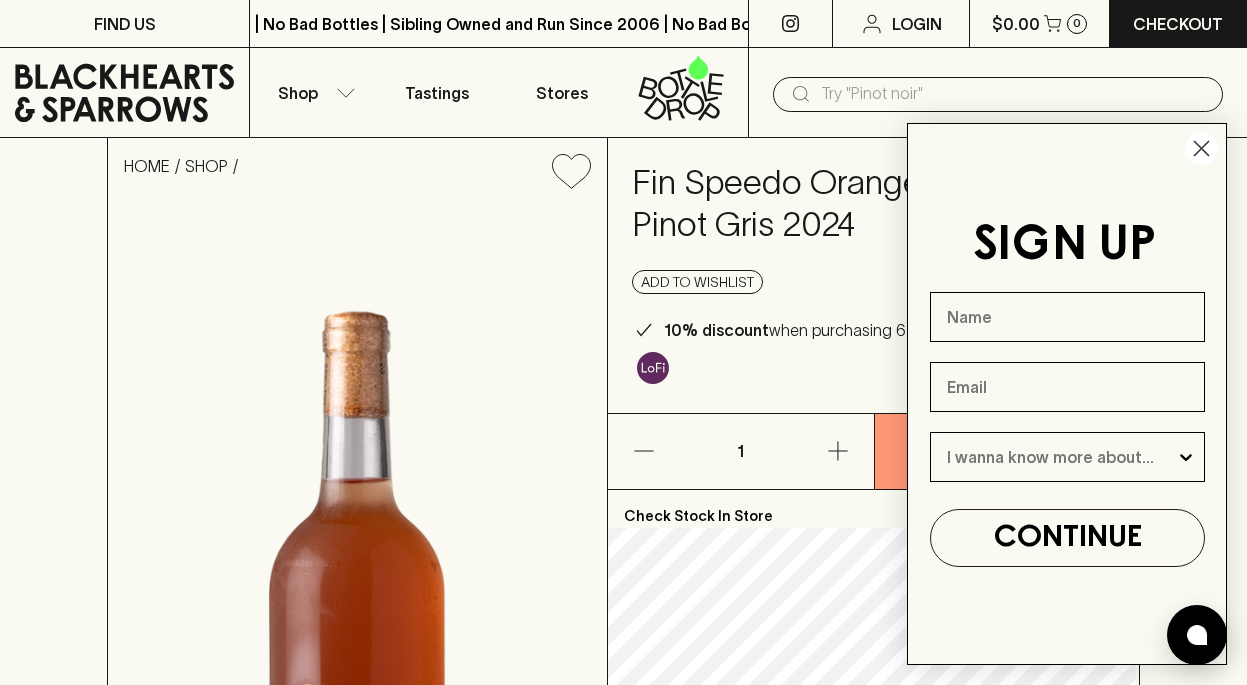 click 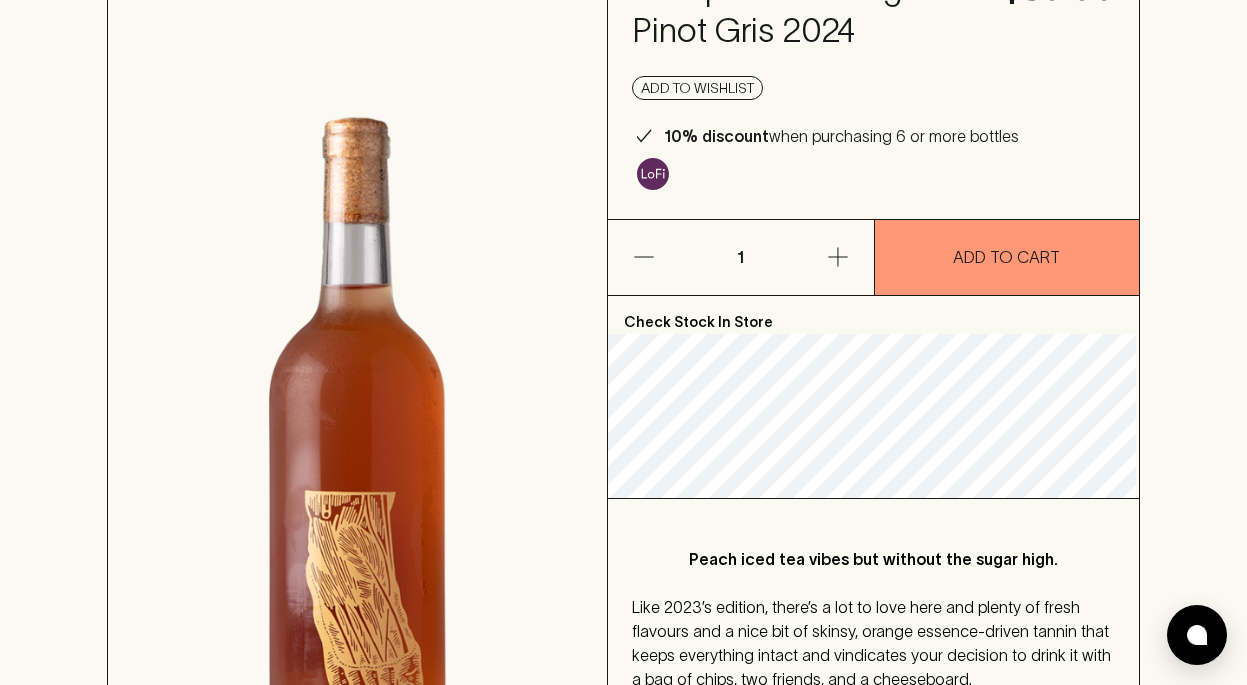 scroll, scrollTop: 0, scrollLeft: 0, axis: both 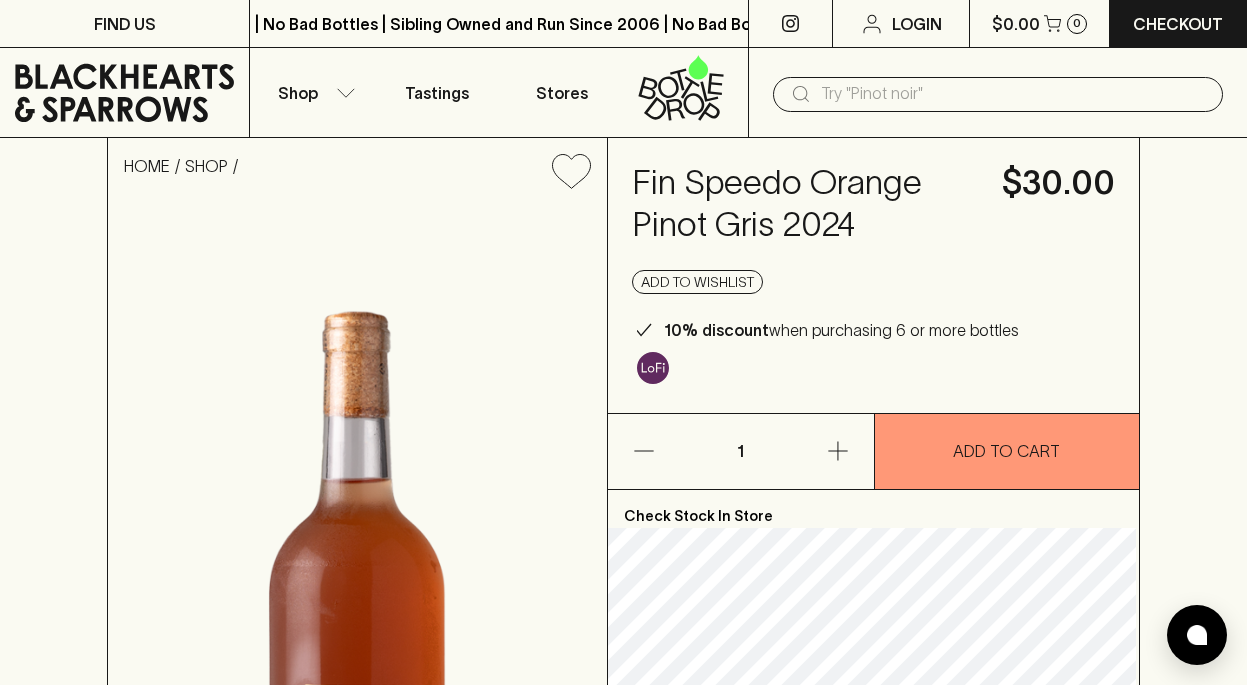 click on "Fin Speedo Orange Pinot Gris 2024" at bounding box center (805, 204) 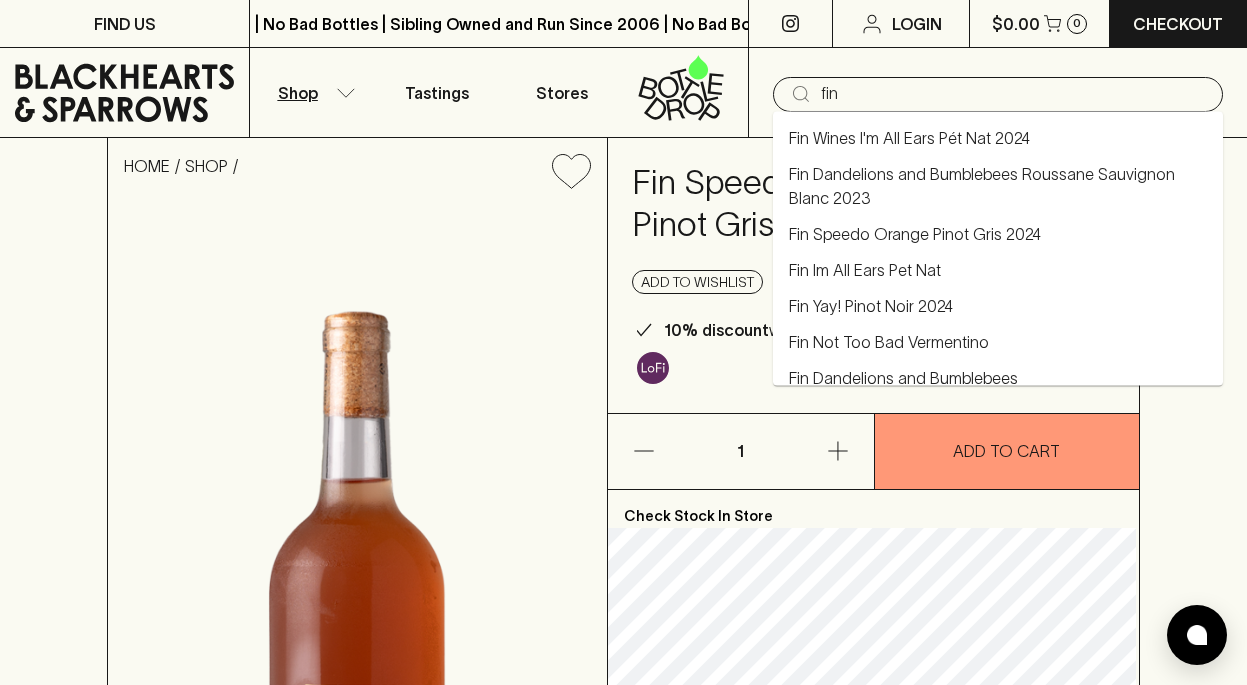 type on "fin" 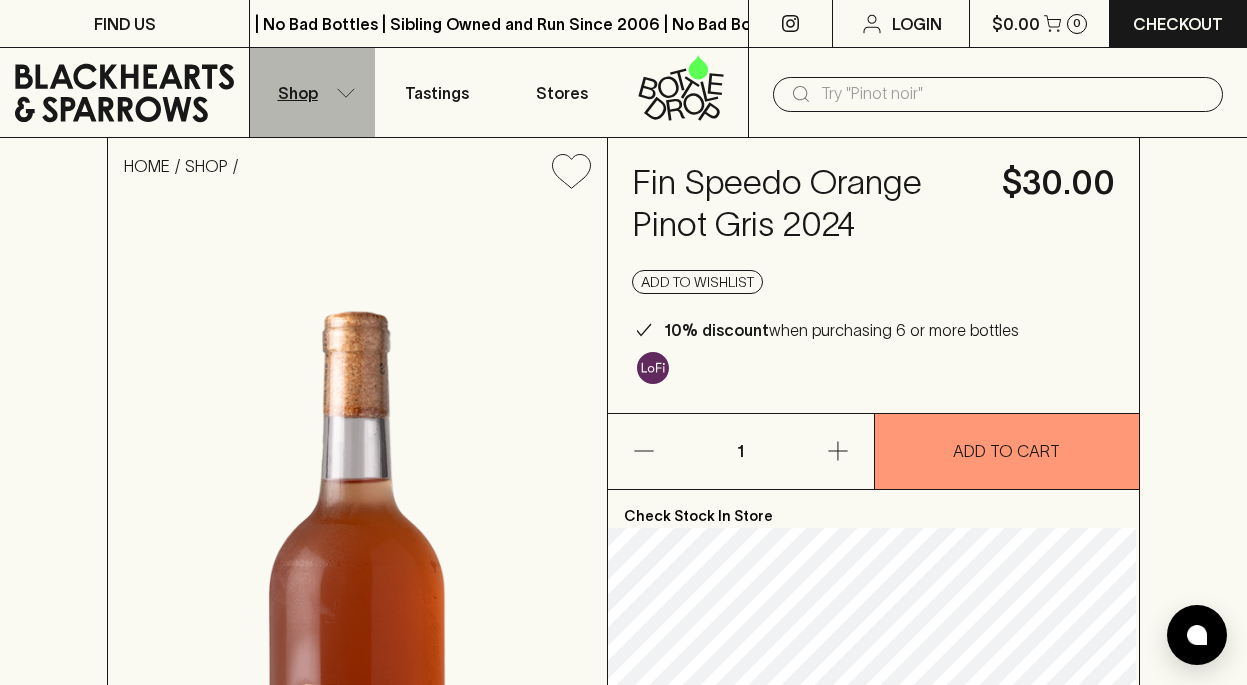 click on "Shop" at bounding box center (298, 93) 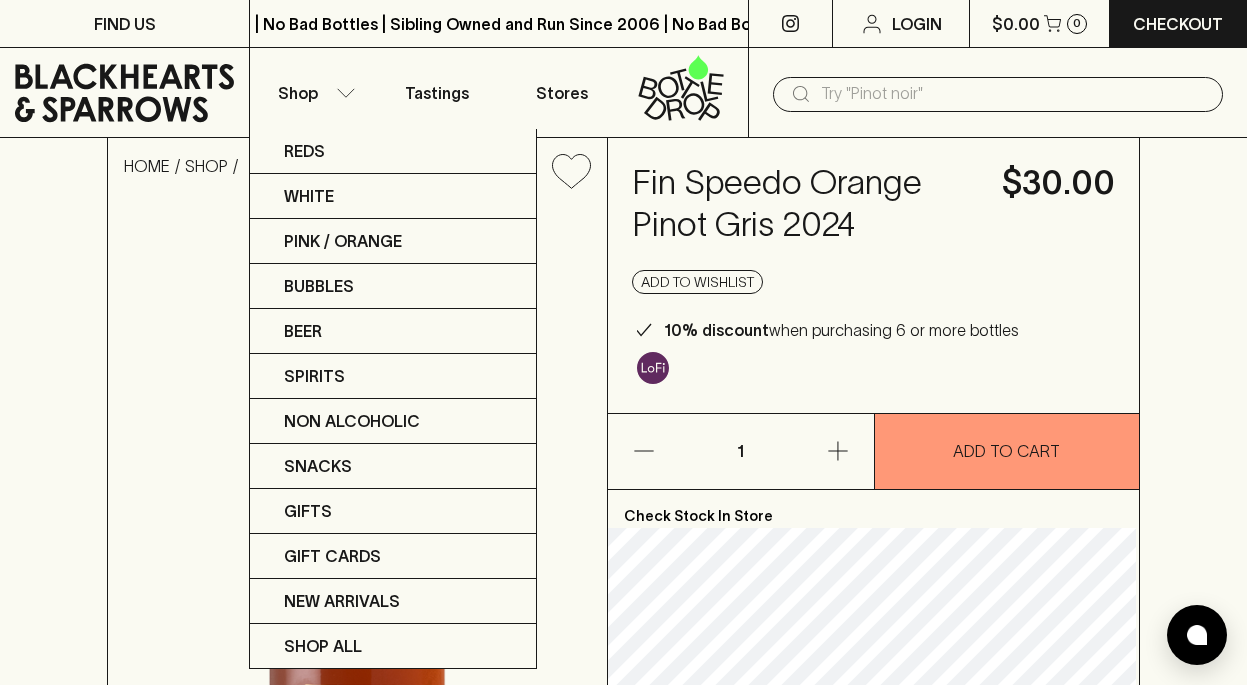 click at bounding box center [623, 342] 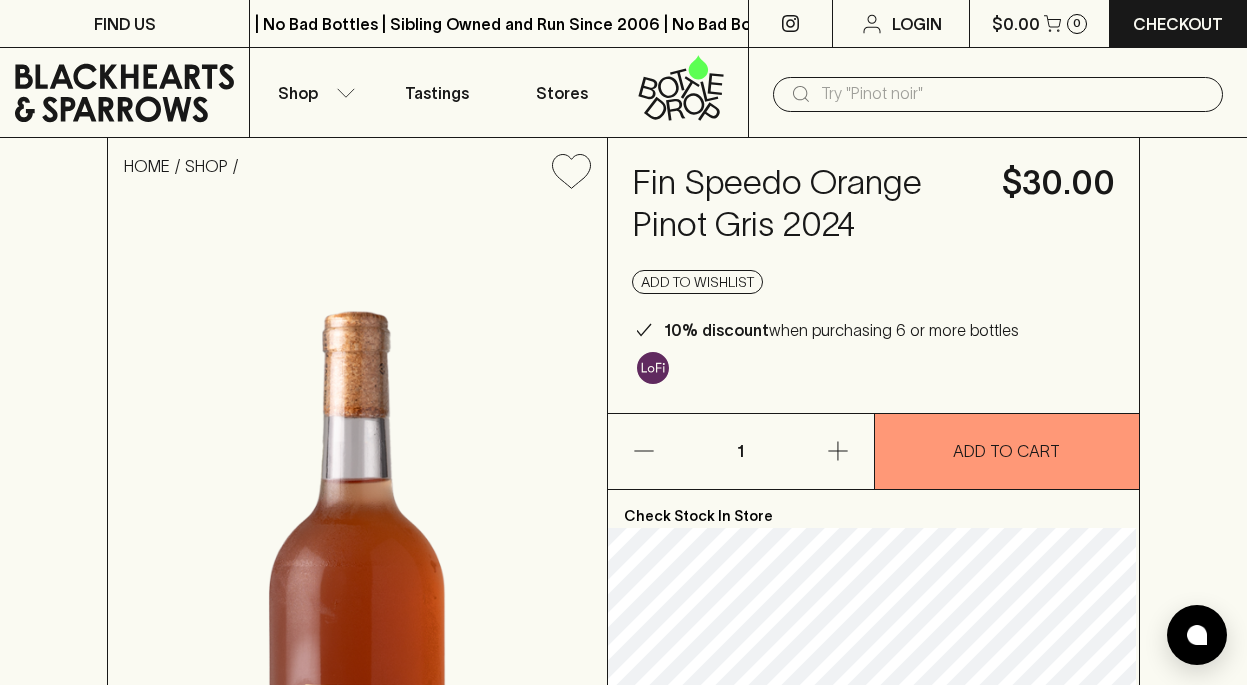 click at bounding box center [1014, 94] 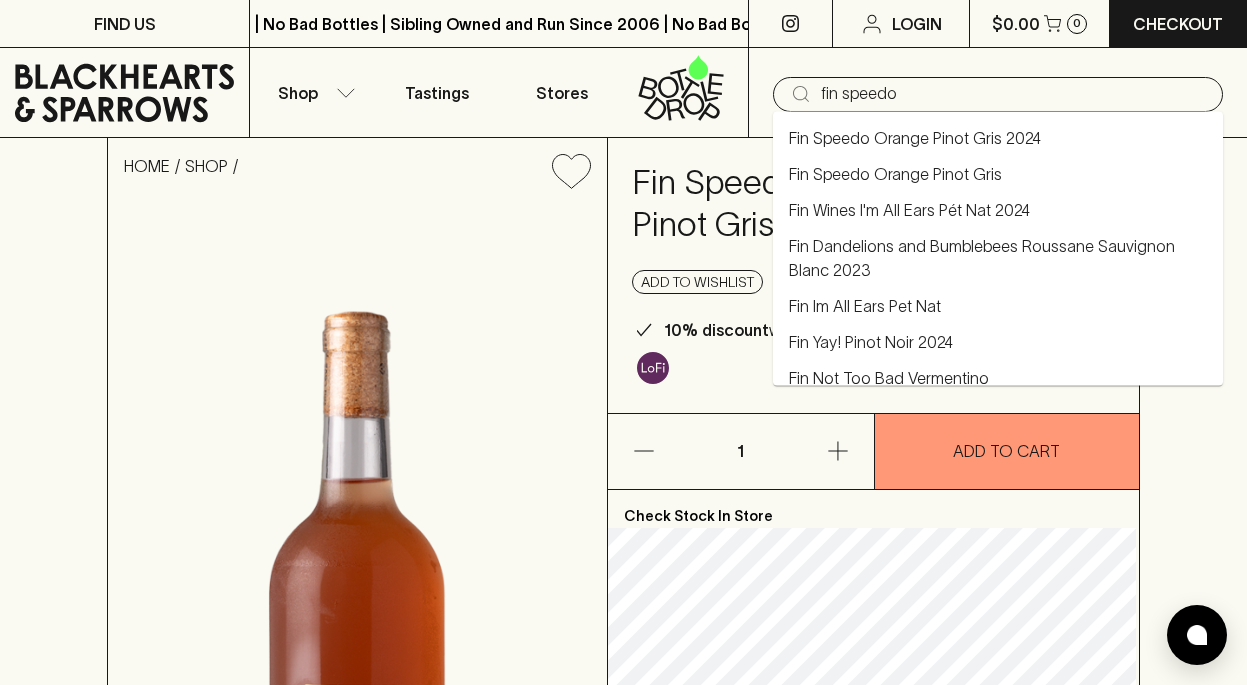 type on "fin speedo" 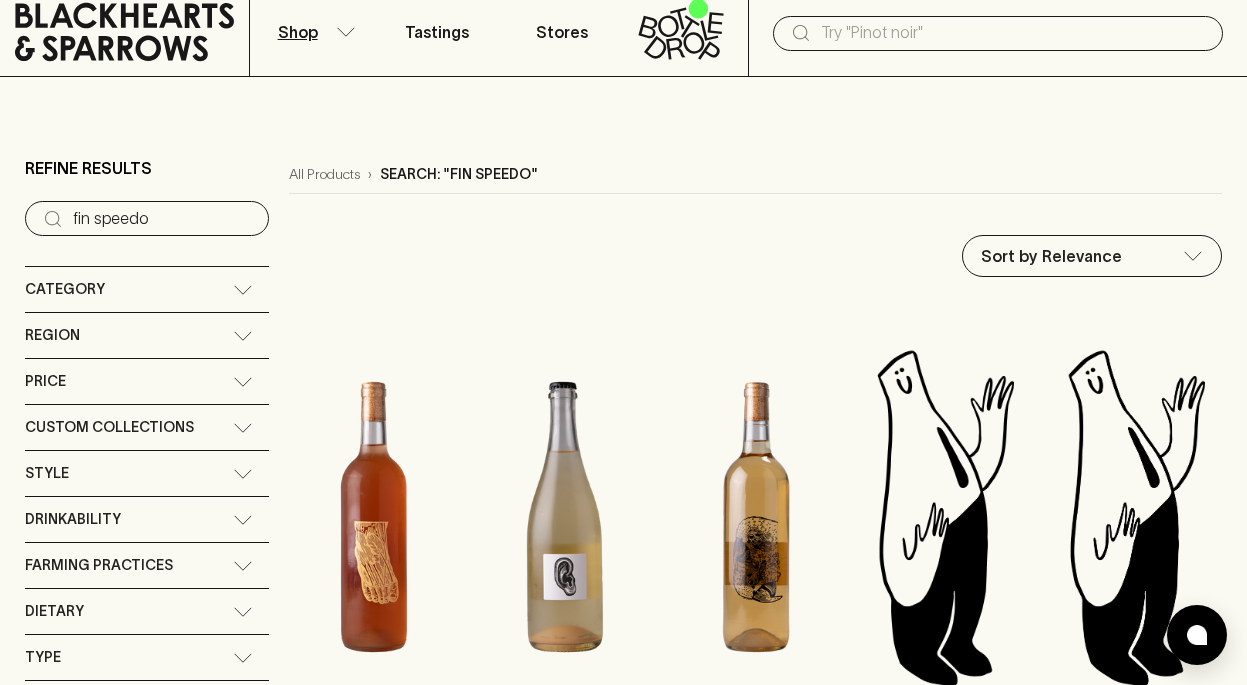 scroll, scrollTop: 0, scrollLeft: 0, axis: both 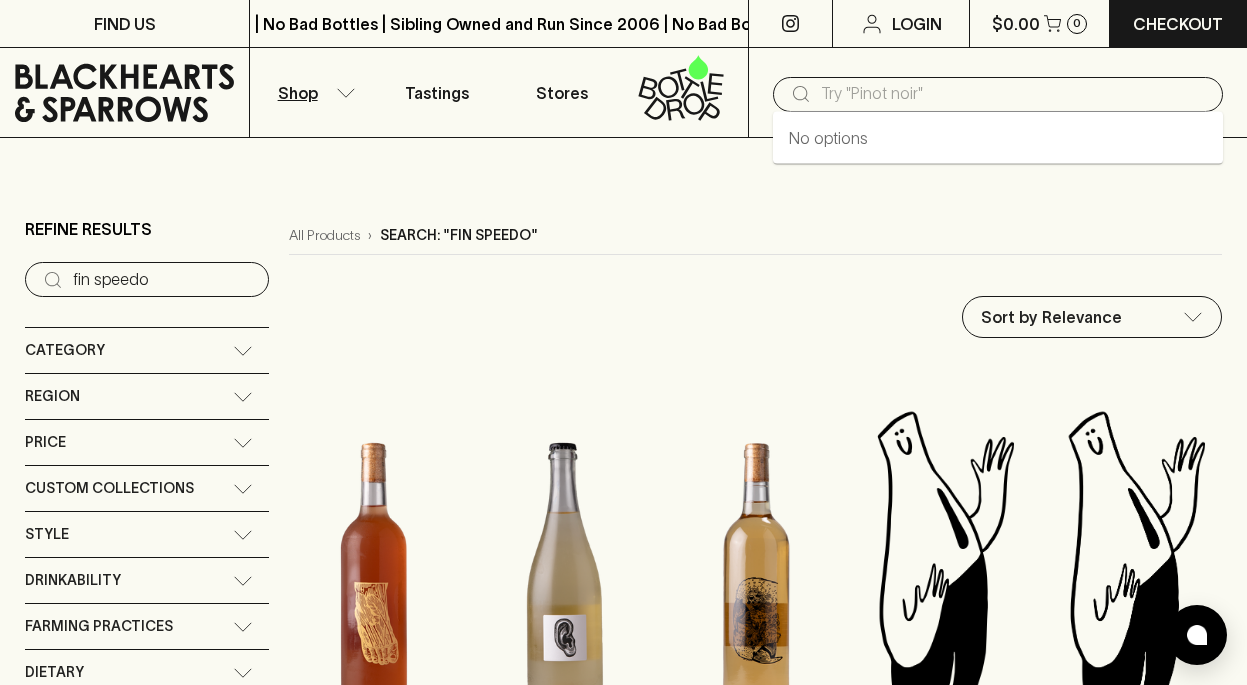click at bounding box center (1014, 94) 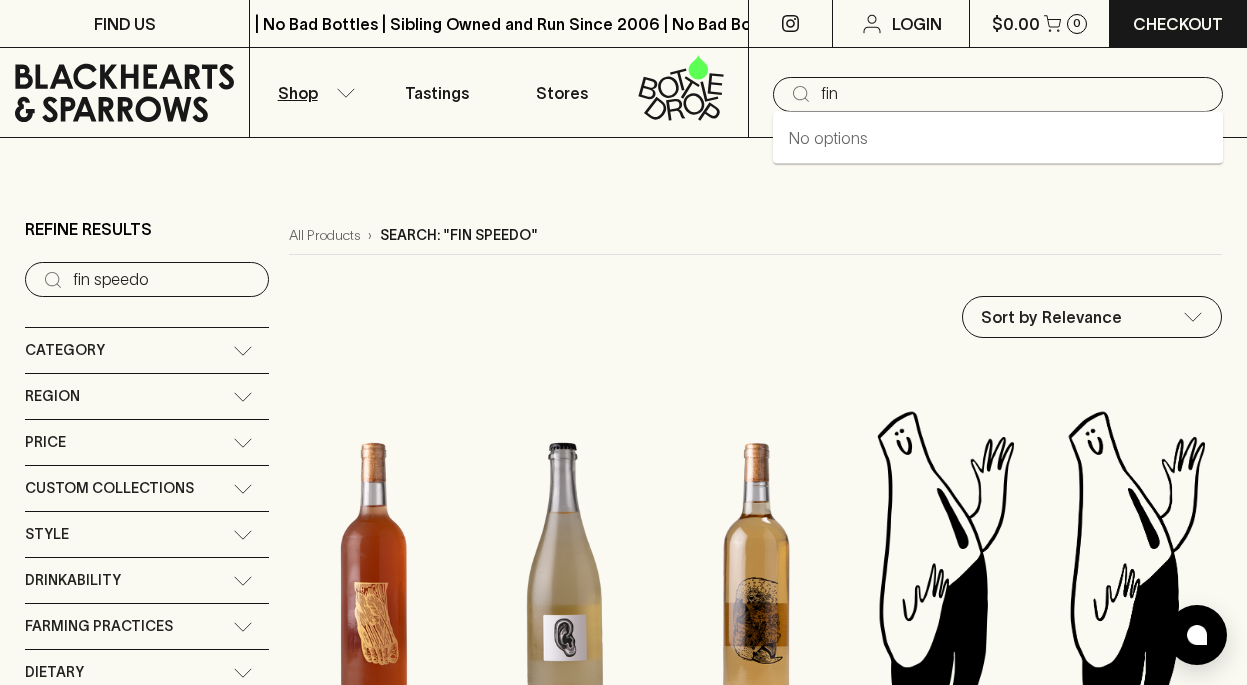 type on "fin" 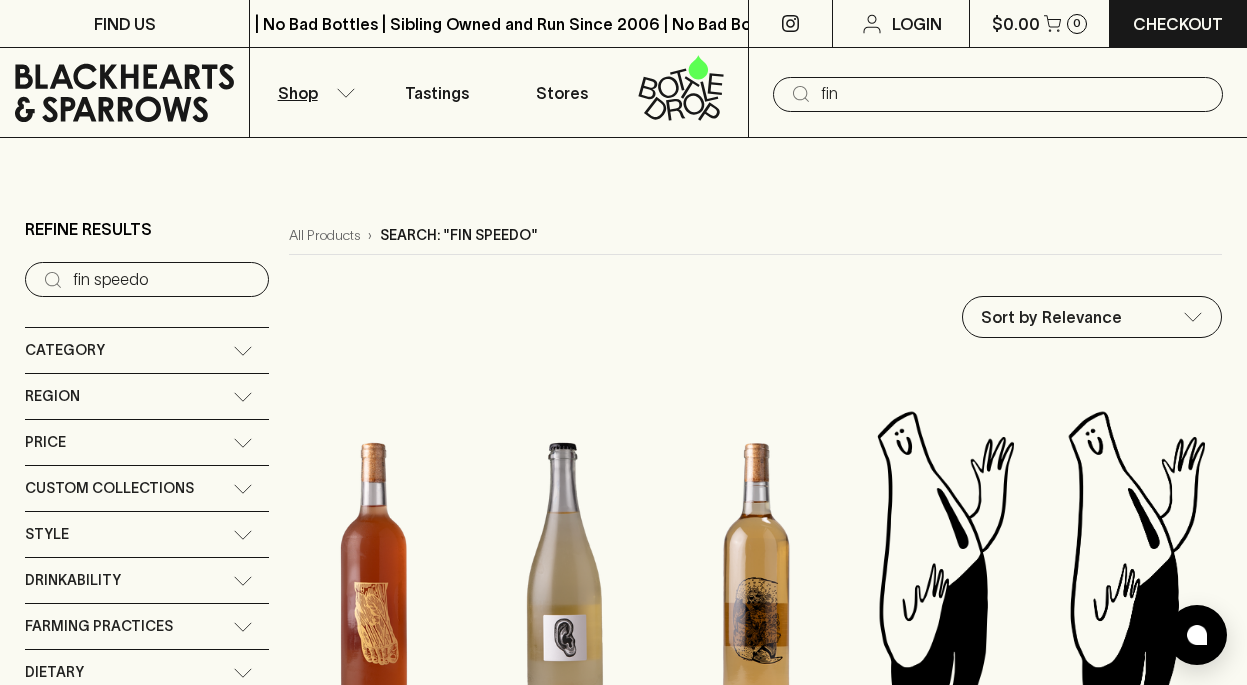 type on "fin" 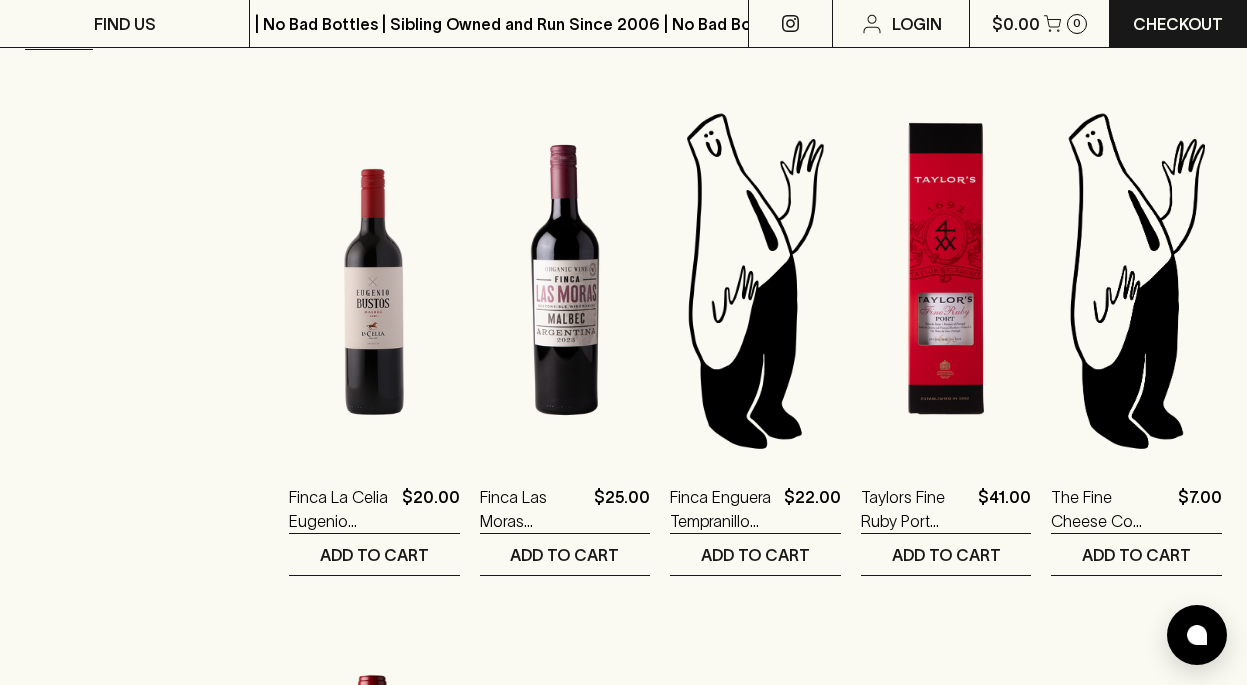 scroll, scrollTop: 594, scrollLeft: 0, axis: vertical 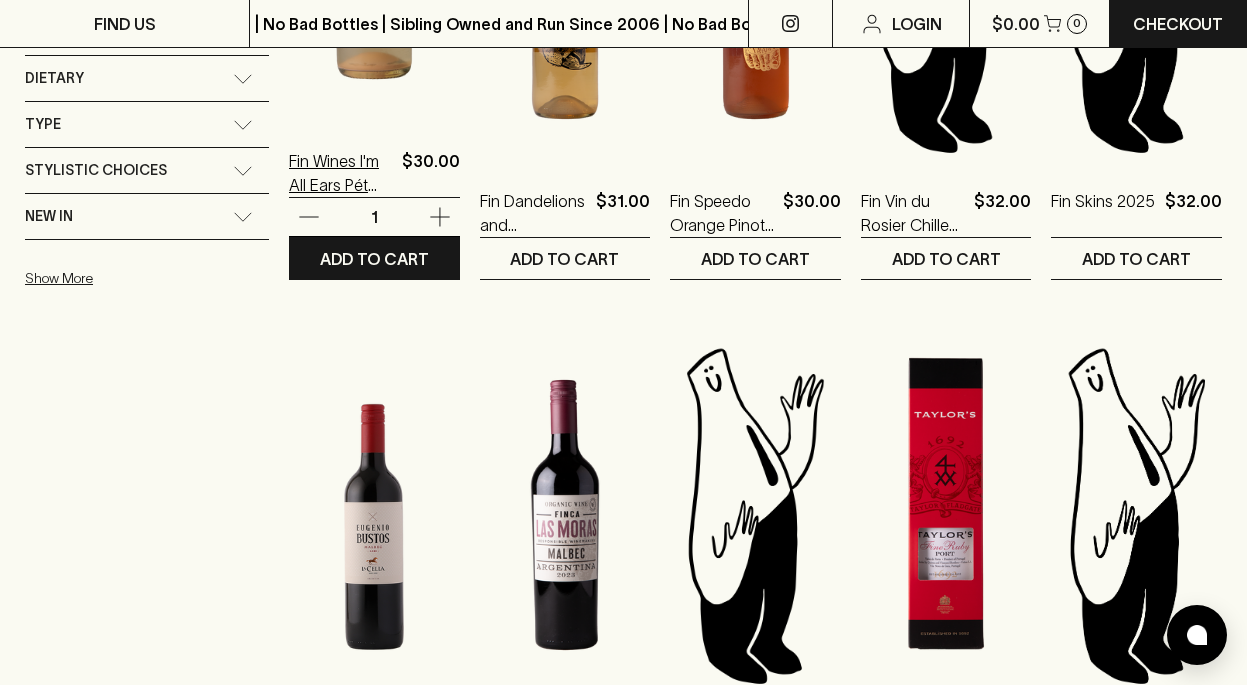 type 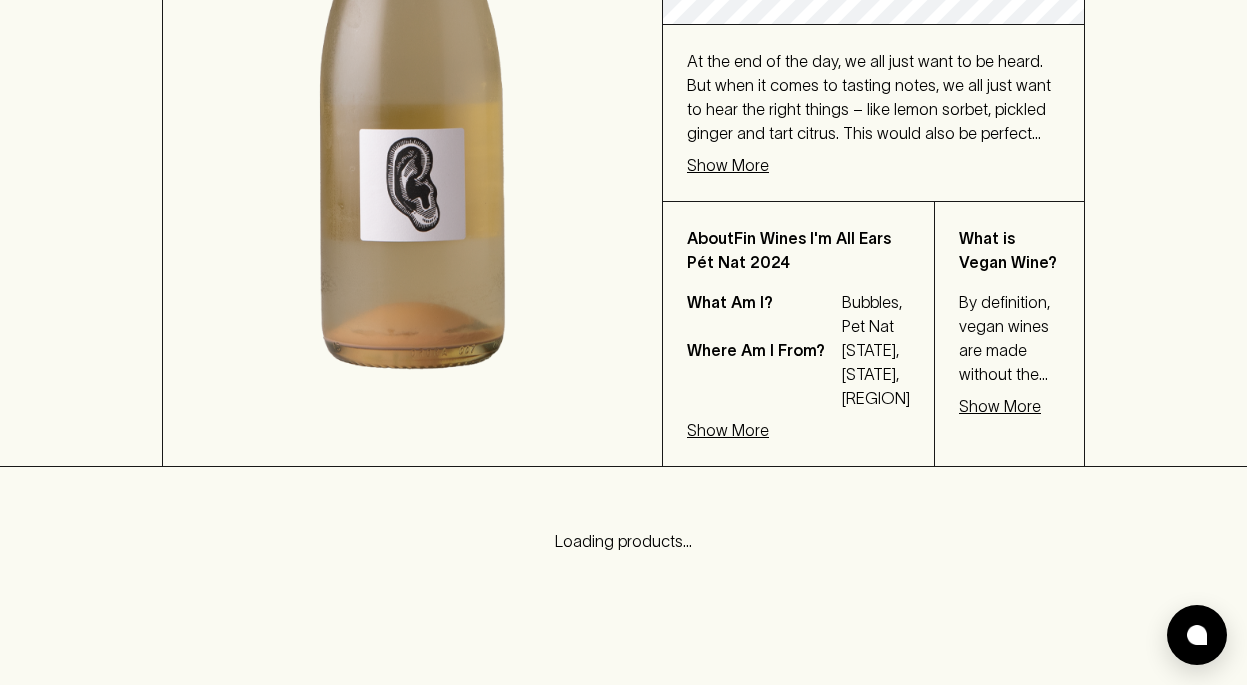 scroll, scrollTop: 0, scrollLeft: 0, axis: both 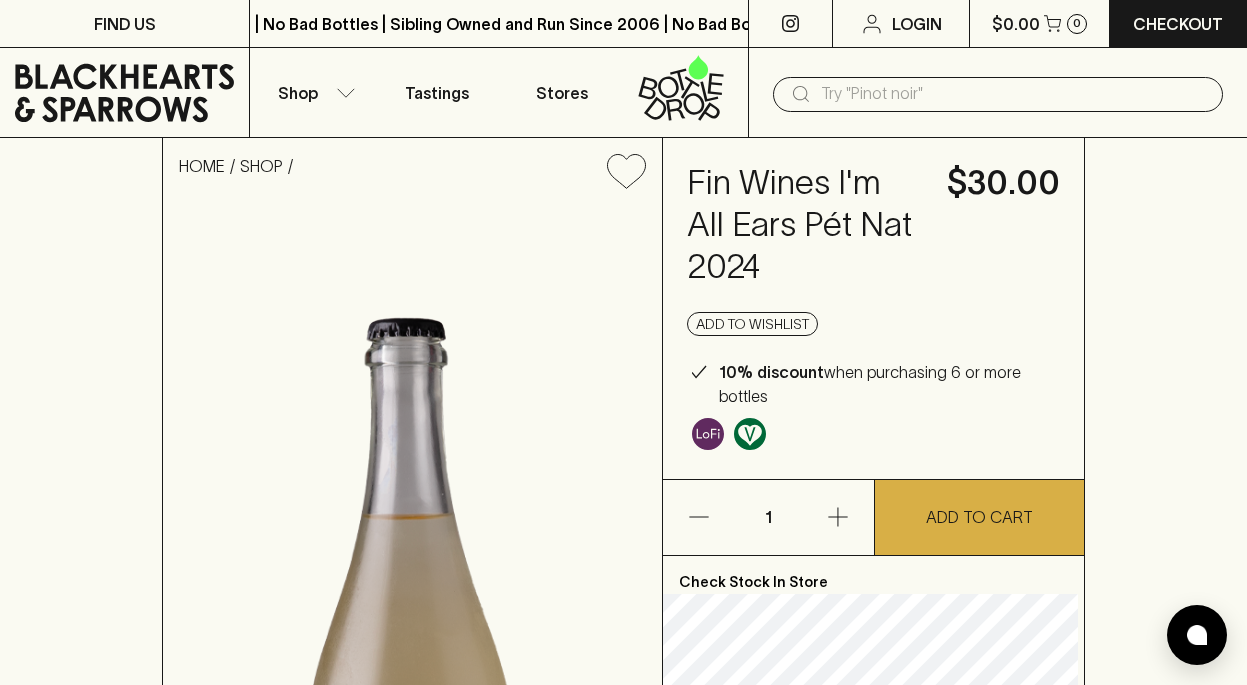 click at bounding box center [1014, 94] 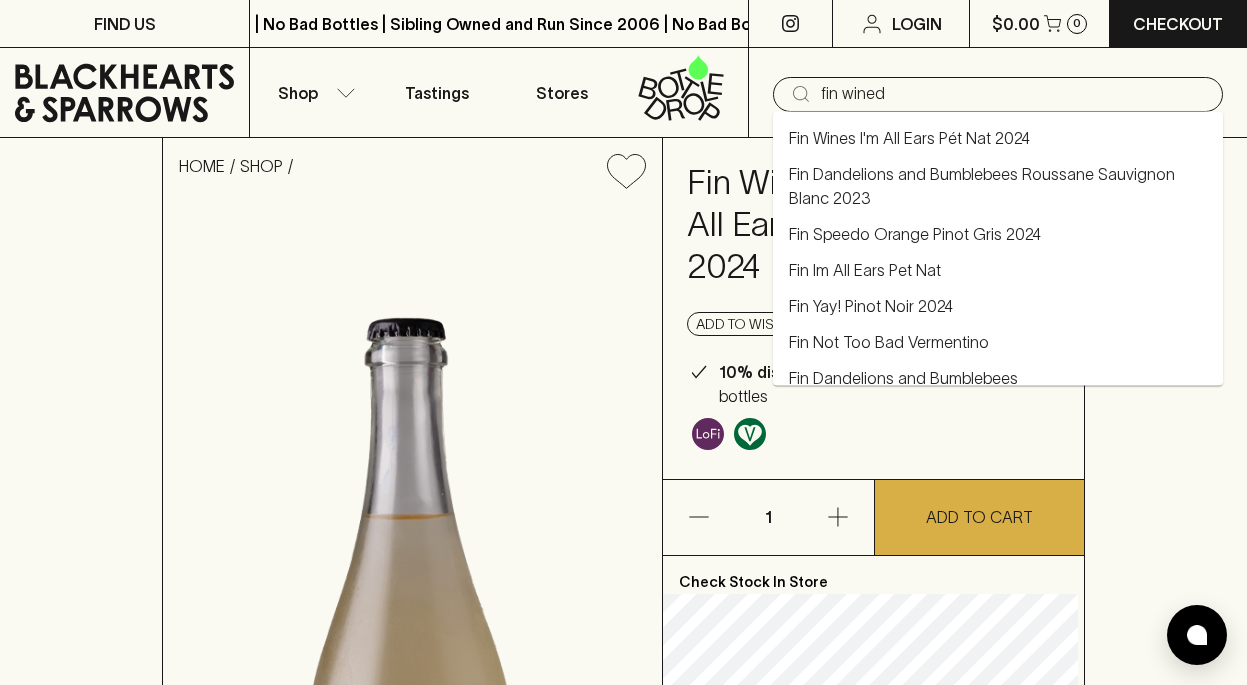 type on "fin wined" 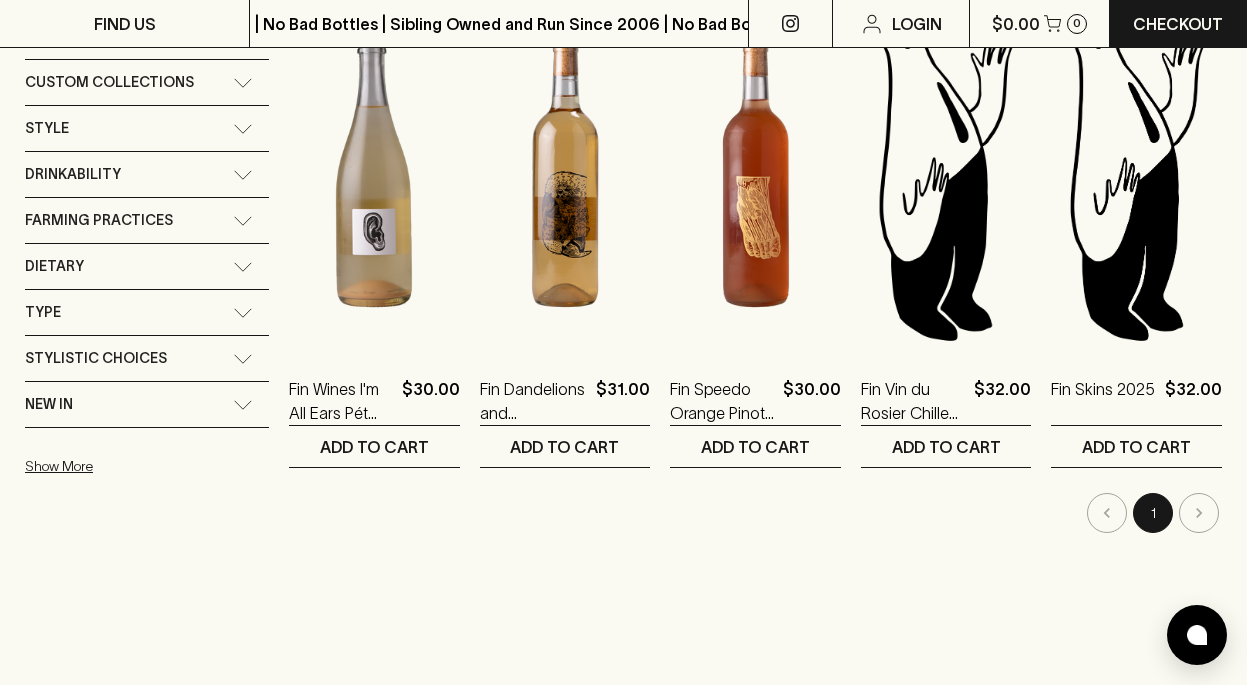 scroll, scrollTop: 417, scrollLeft: 0, axis: vertical 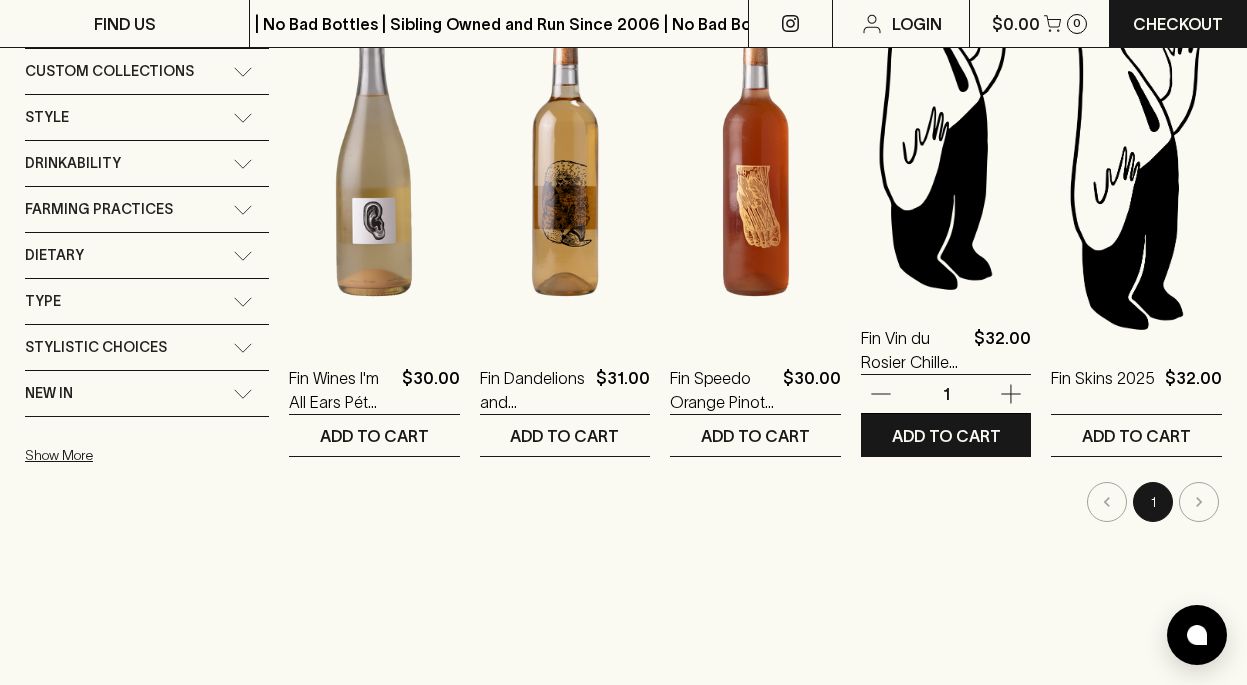 click at bounding box center (946, 121) 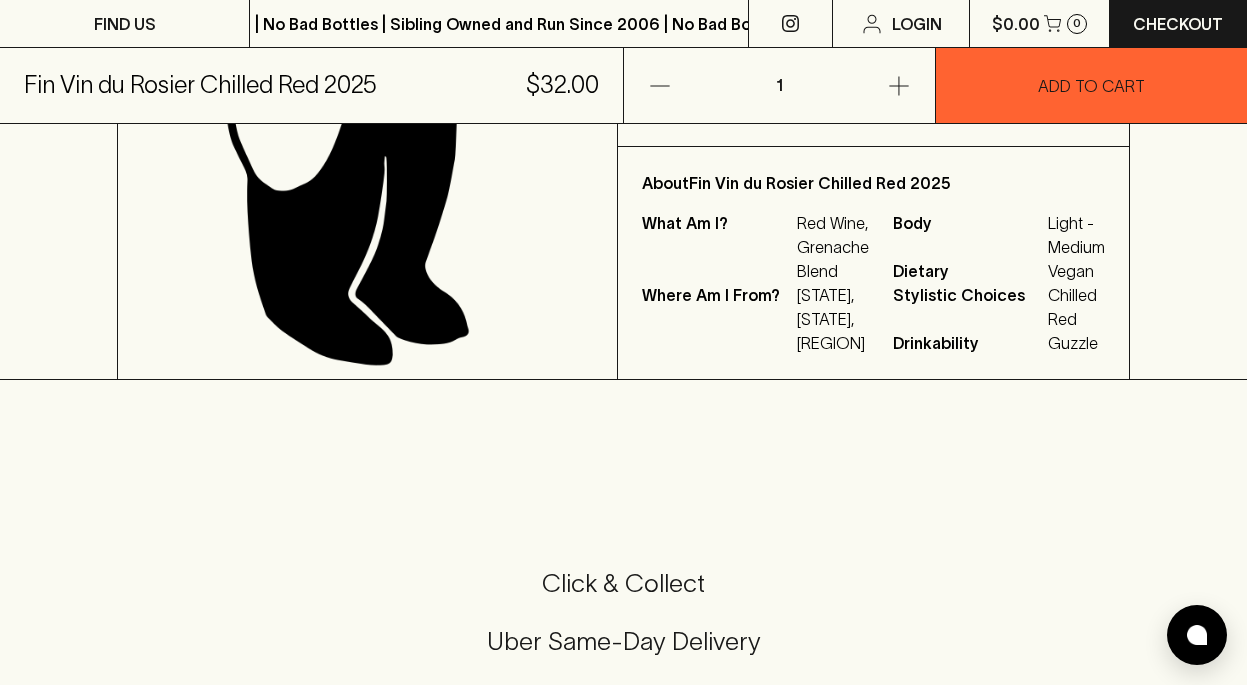 scroll, scrollTop: 607, scrollLeft: 0, axis: vertical 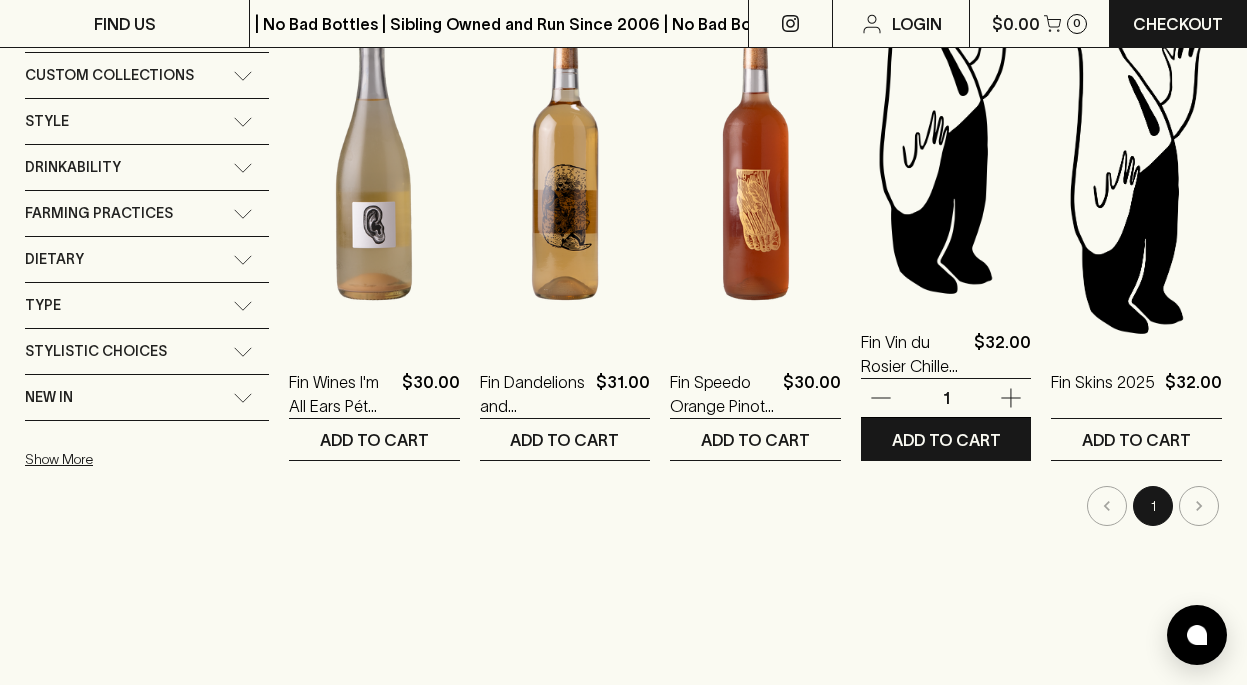 click at bounding box center [946, 125] 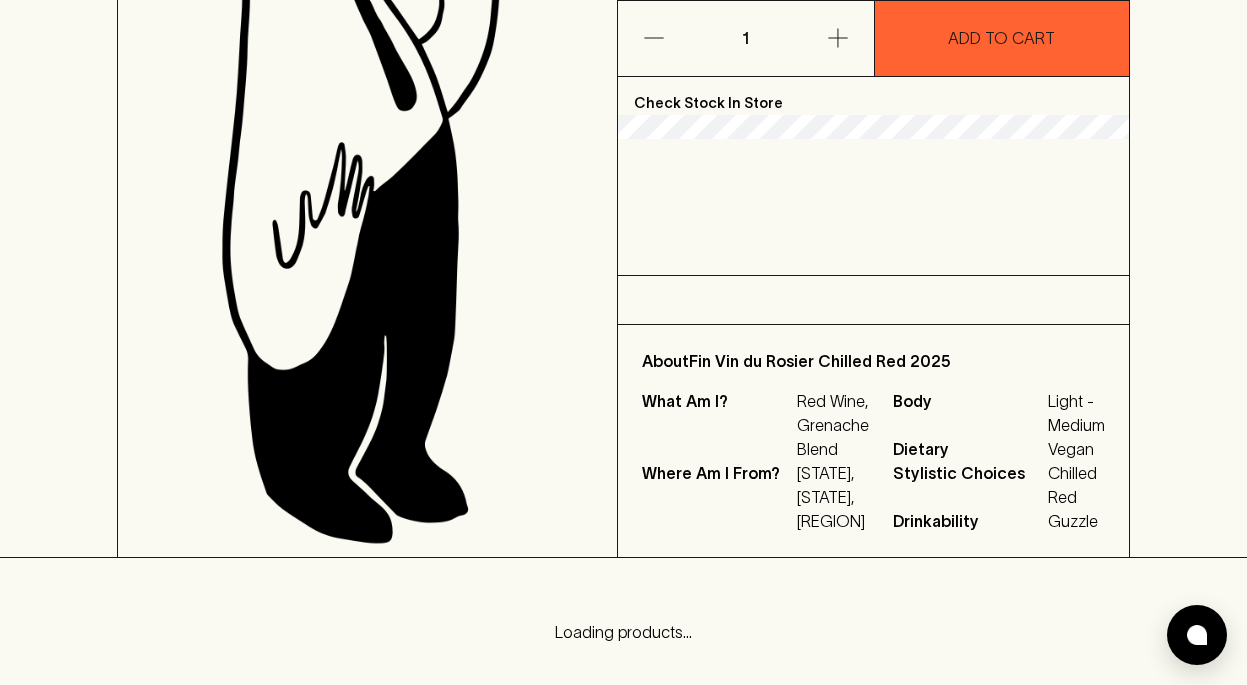 scroll, scrollTop: 0, scrollLeft: 0, axis: both 